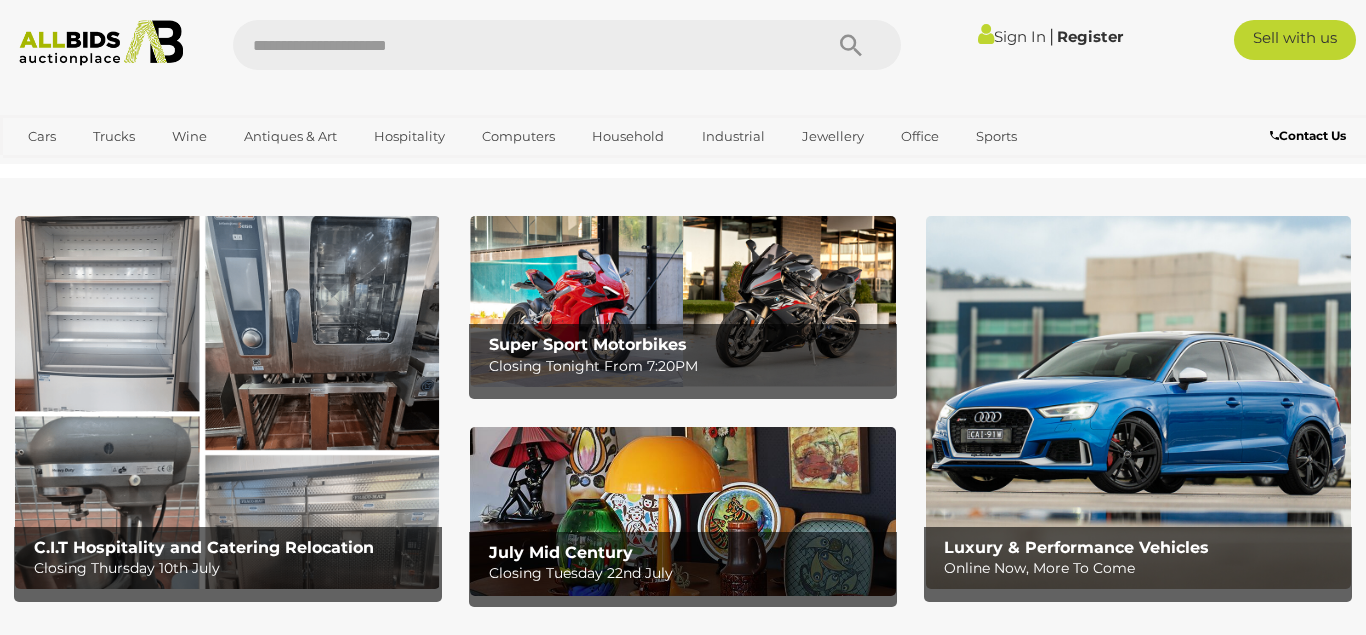 scroll, scrollTop: 0, scrollLeft: 0, axis: both 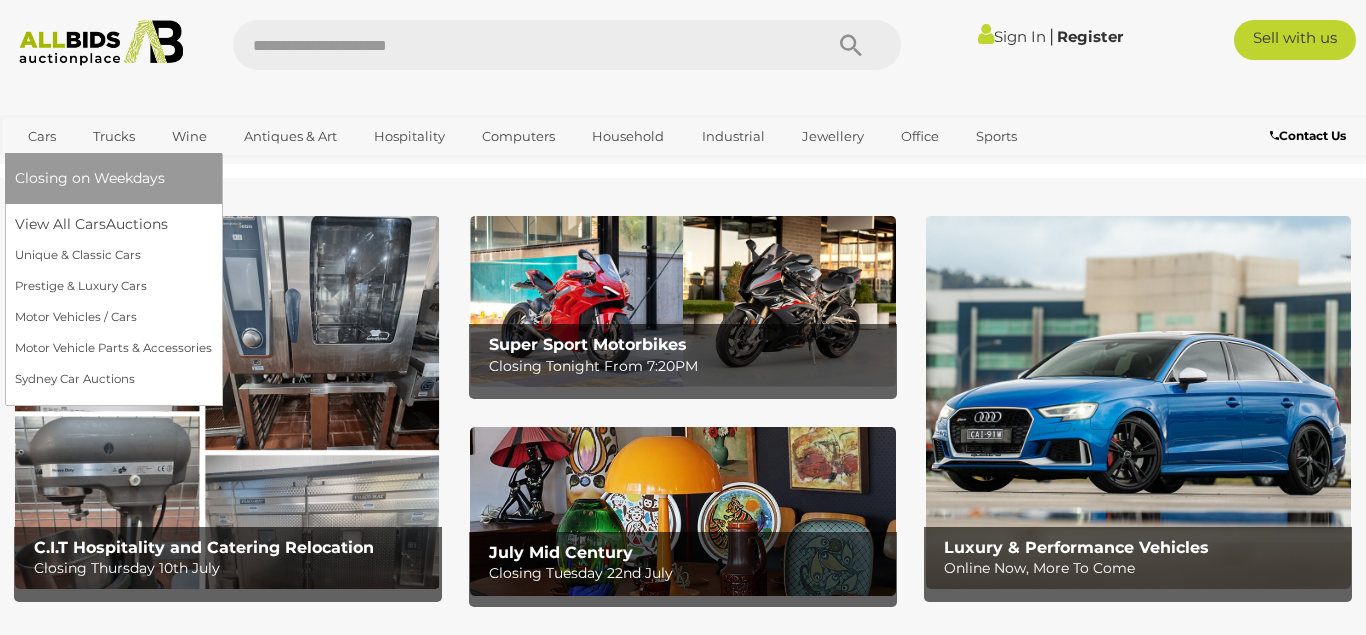 click on "Cars" at bounding box center [42, 136] 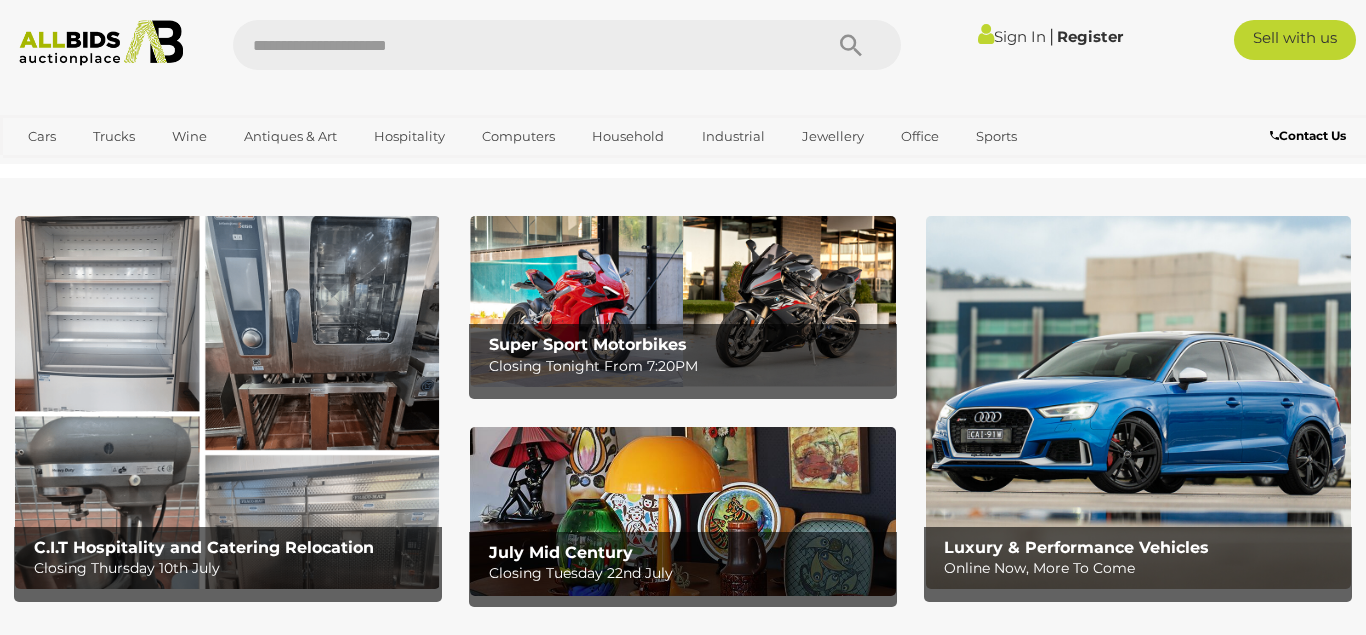 click at bounding box center (227, 402) 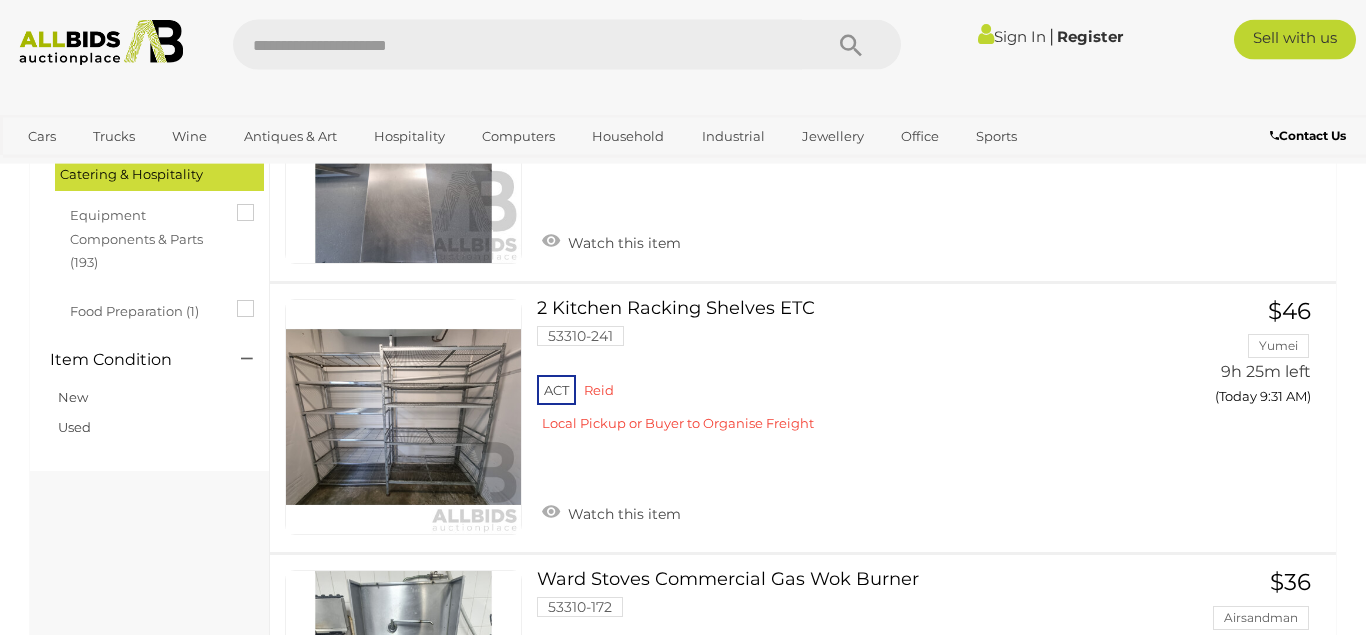 scroll, scrollTop: 663, scrollLeft: 0, axis: vertical 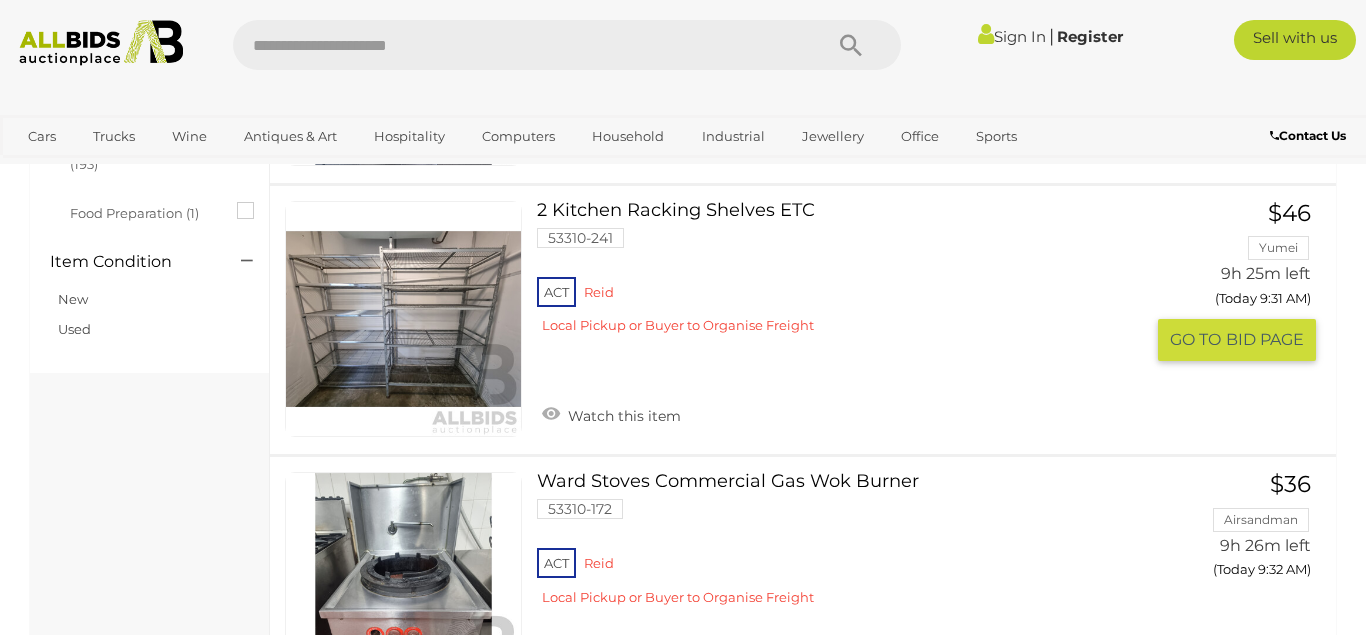 click at bounding box center (403, 319) 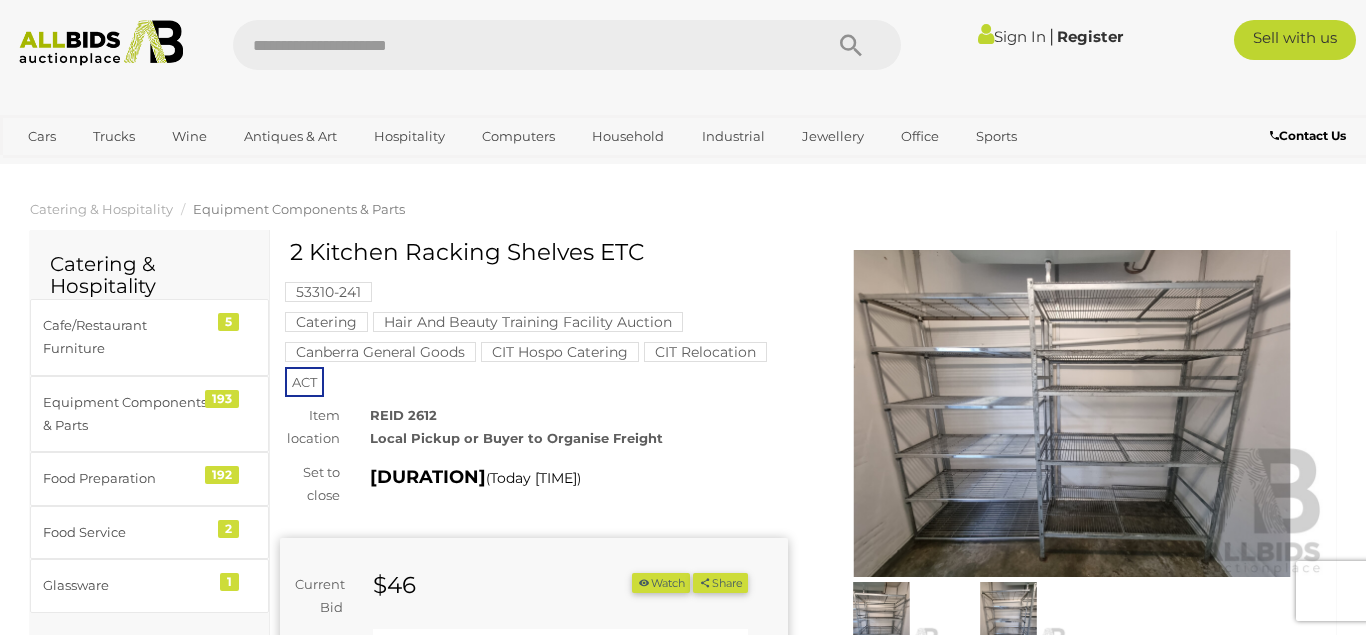 scroll, scrollTop: 0, scrollLeft: 0, axis: both 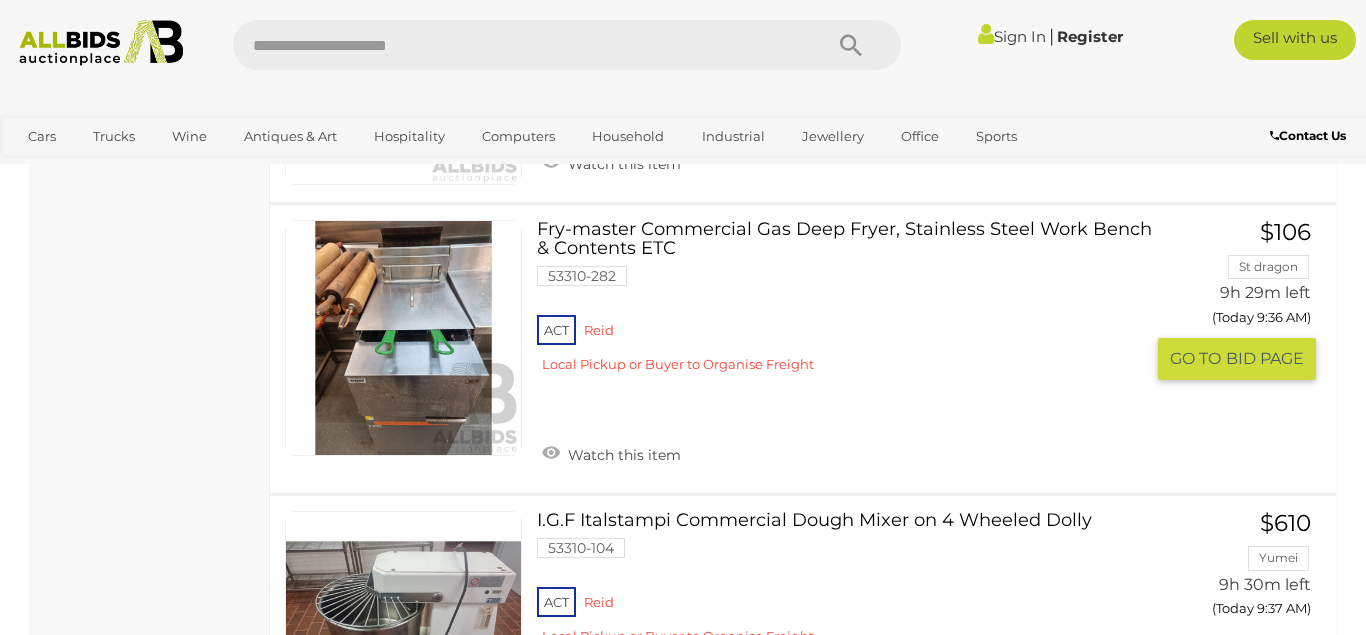 click on "[PRODUCT_NAME], [PRODUCT_CODE]" at bounding box center [848, 304] 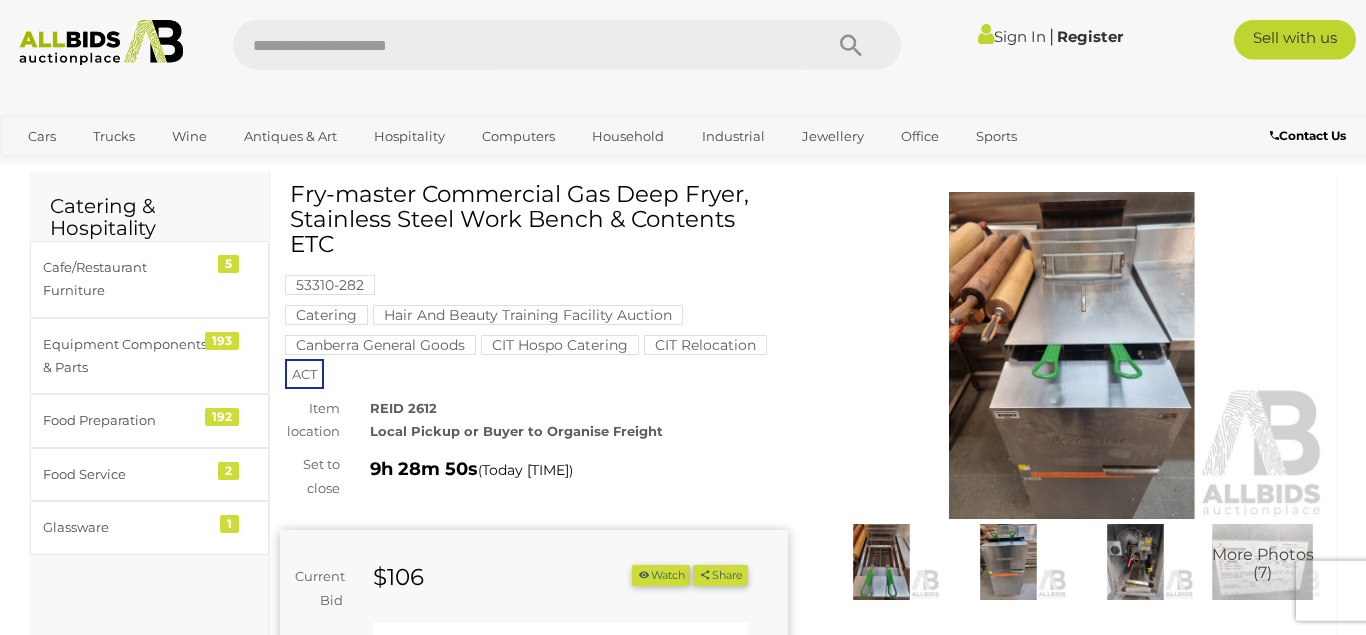 scroll, scrollTop: 51, scrollLeft: 0, axis: vertical 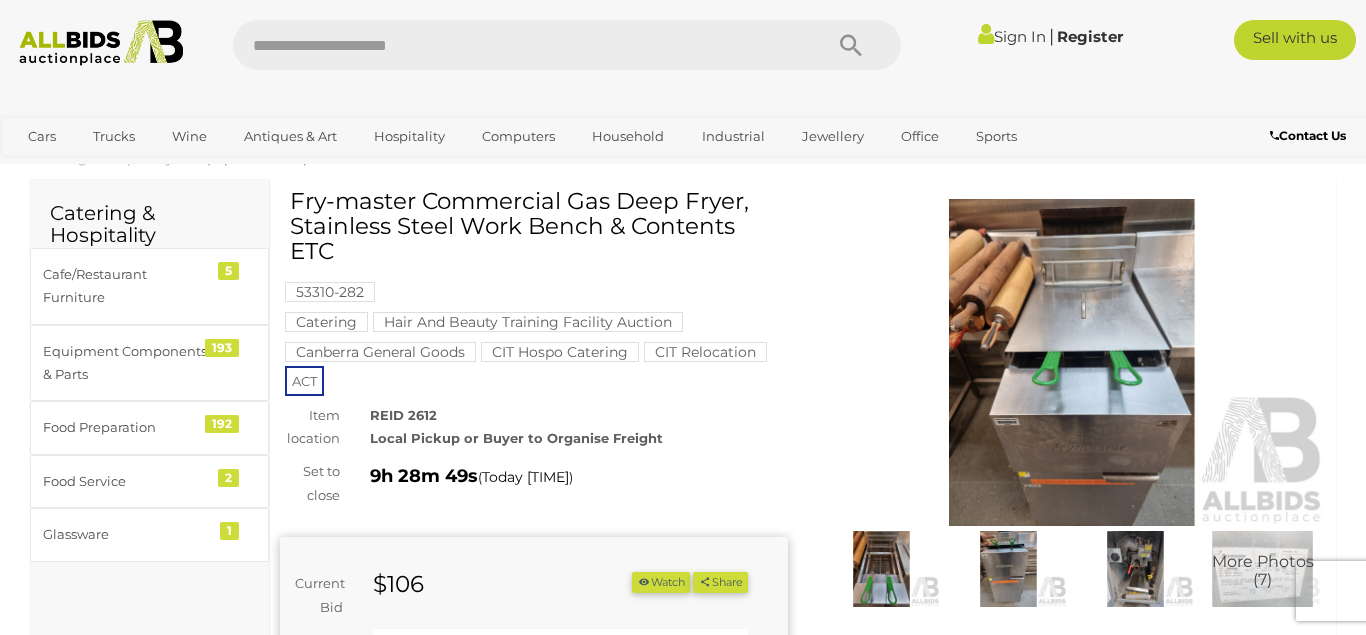click at bounding box center [881, 568] 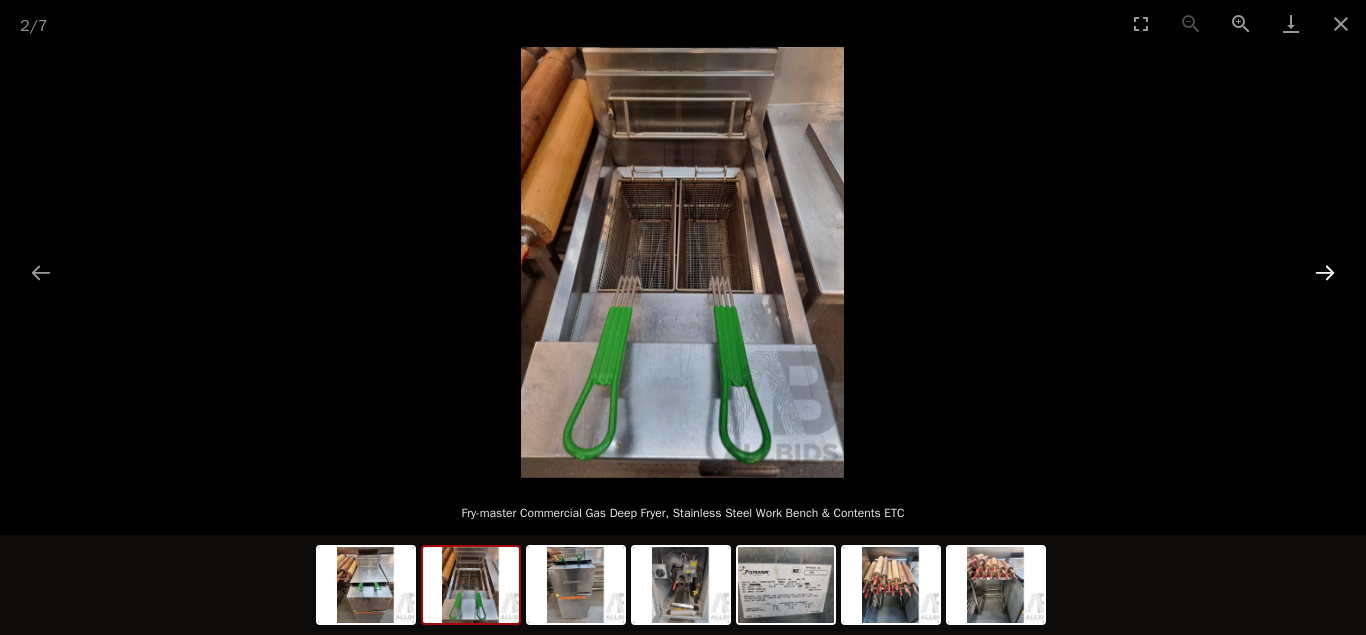 click at bounding box center [1325, 272] 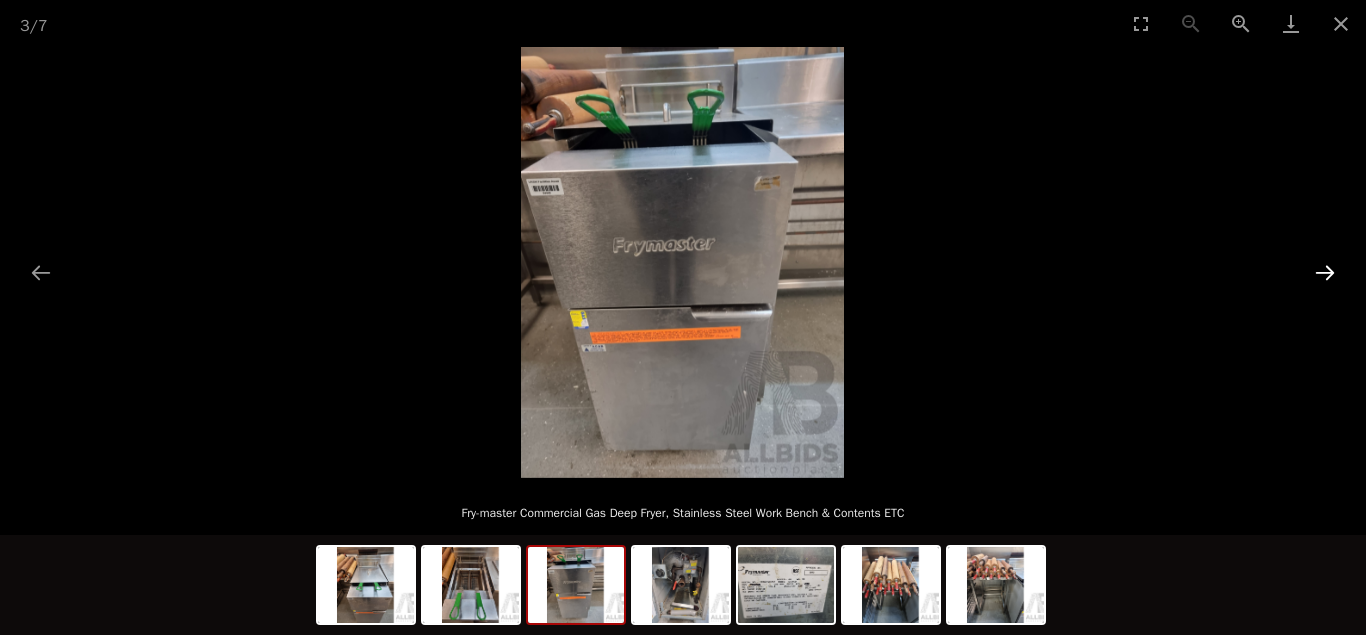 click at bounding box center [1325, 272] 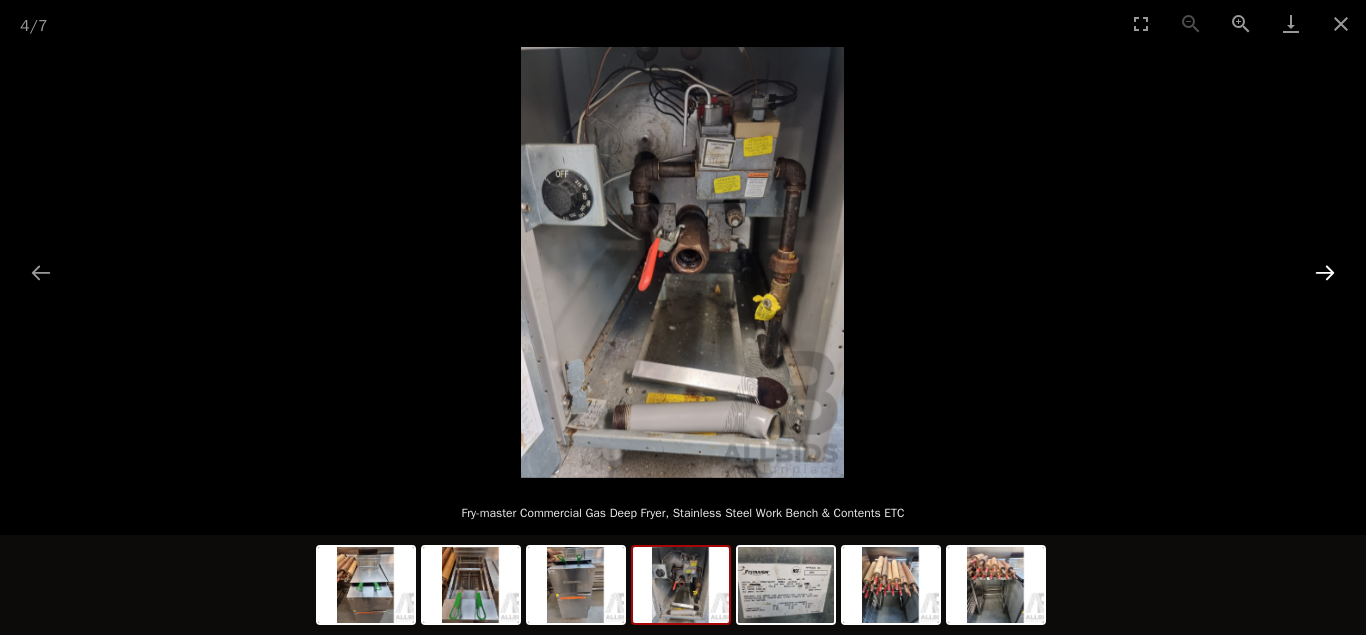 click at bounding box center [1325, 272] 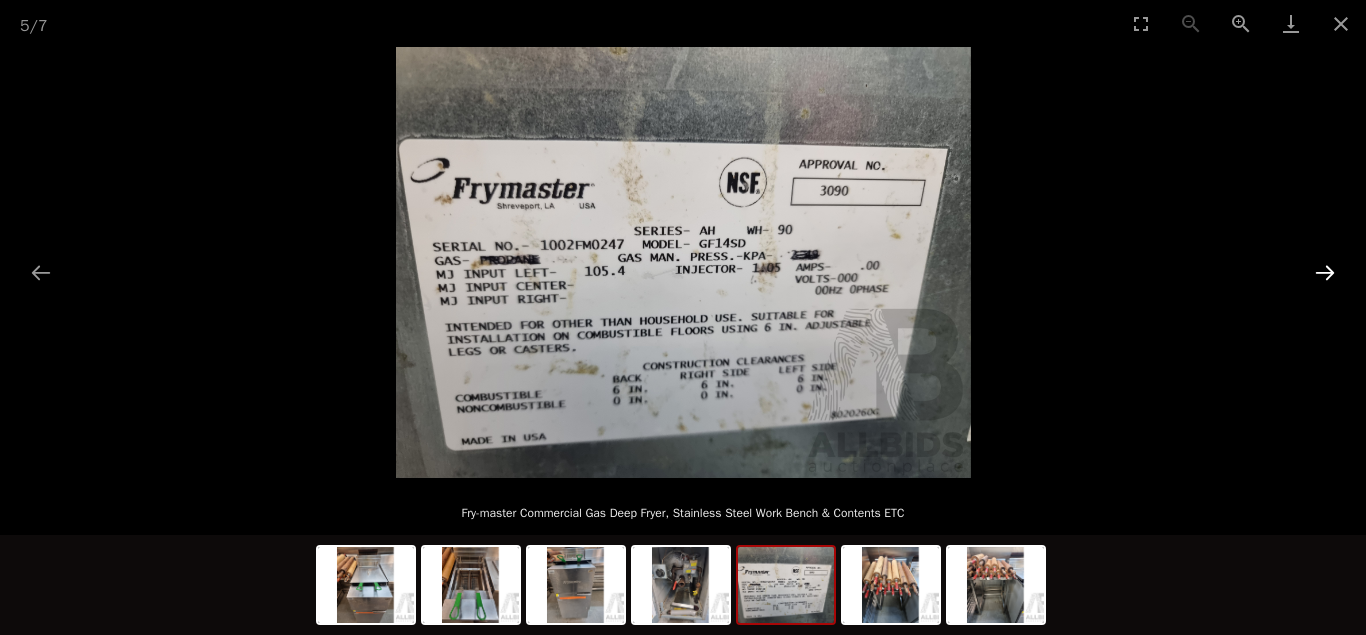 click at bounding box center (1325, 272) 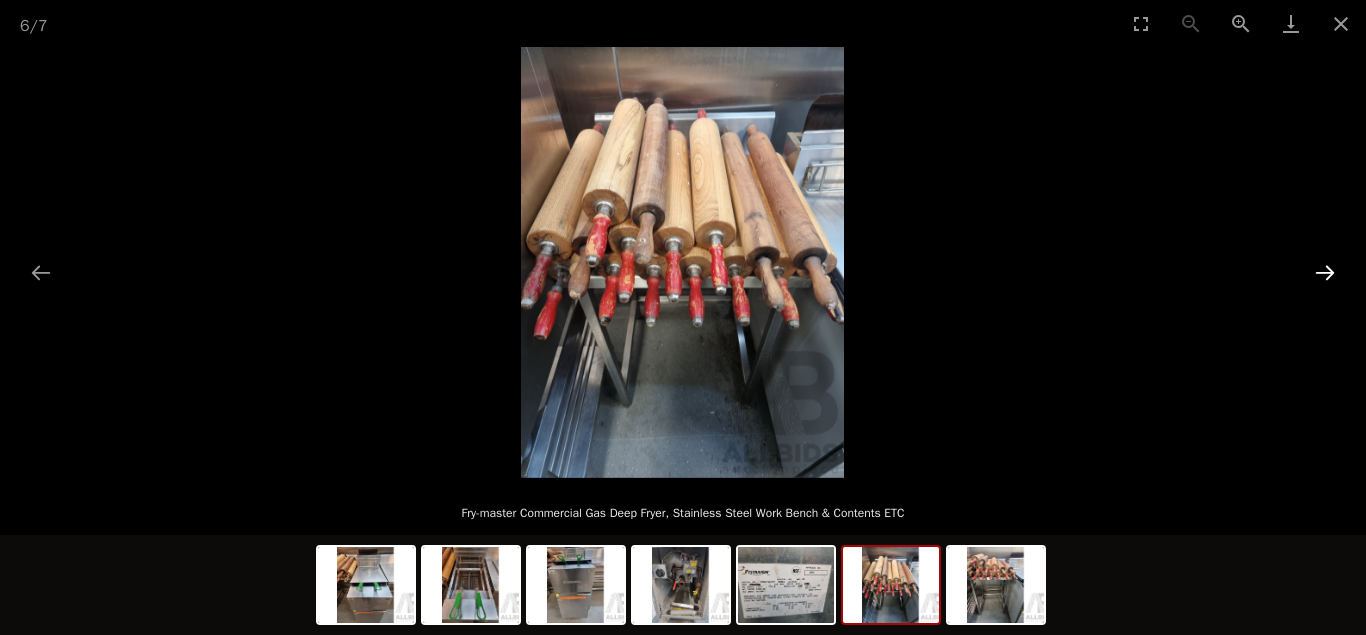 click at bounding box center (1325, 272) 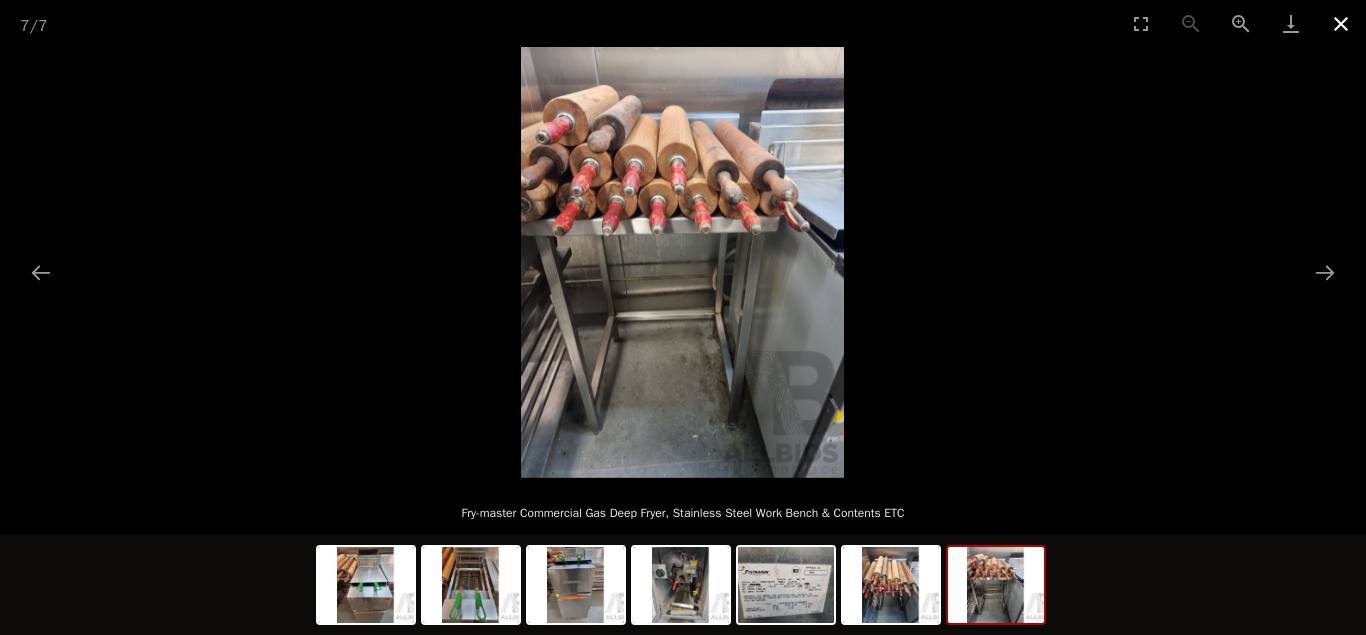 click at bounding box center [1341, 23] 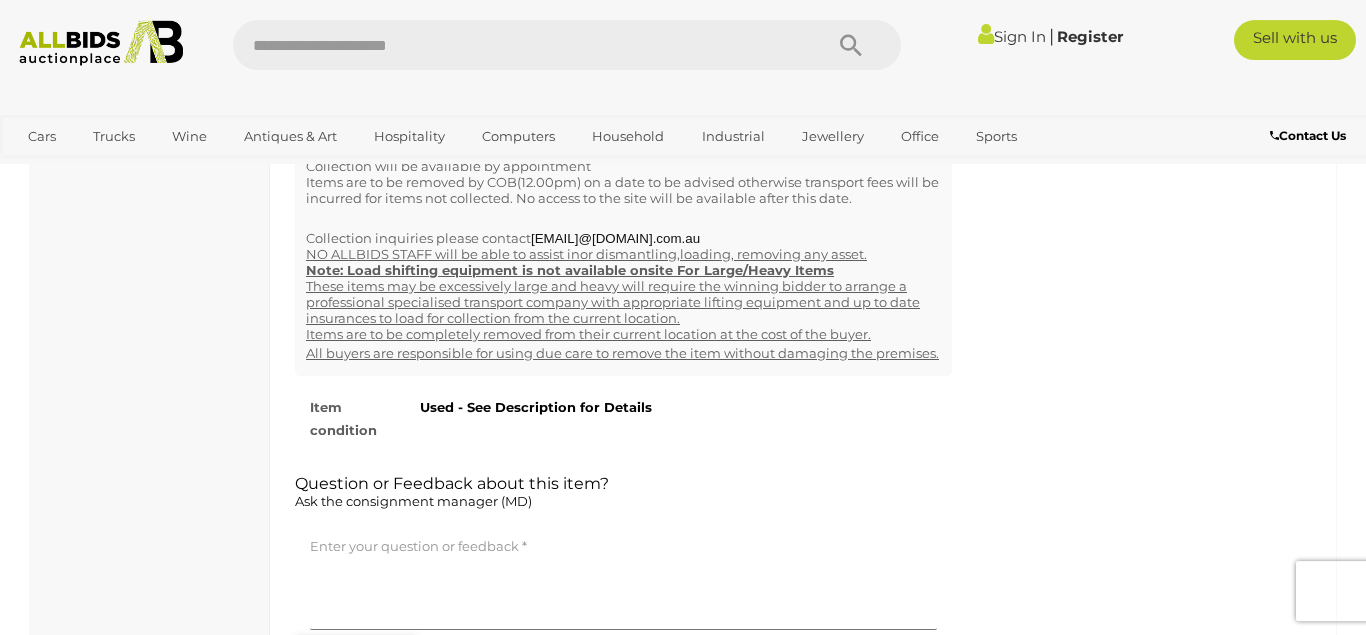 scroll, scrollTop: 1872, scrollLeft: 0, axis: vertical 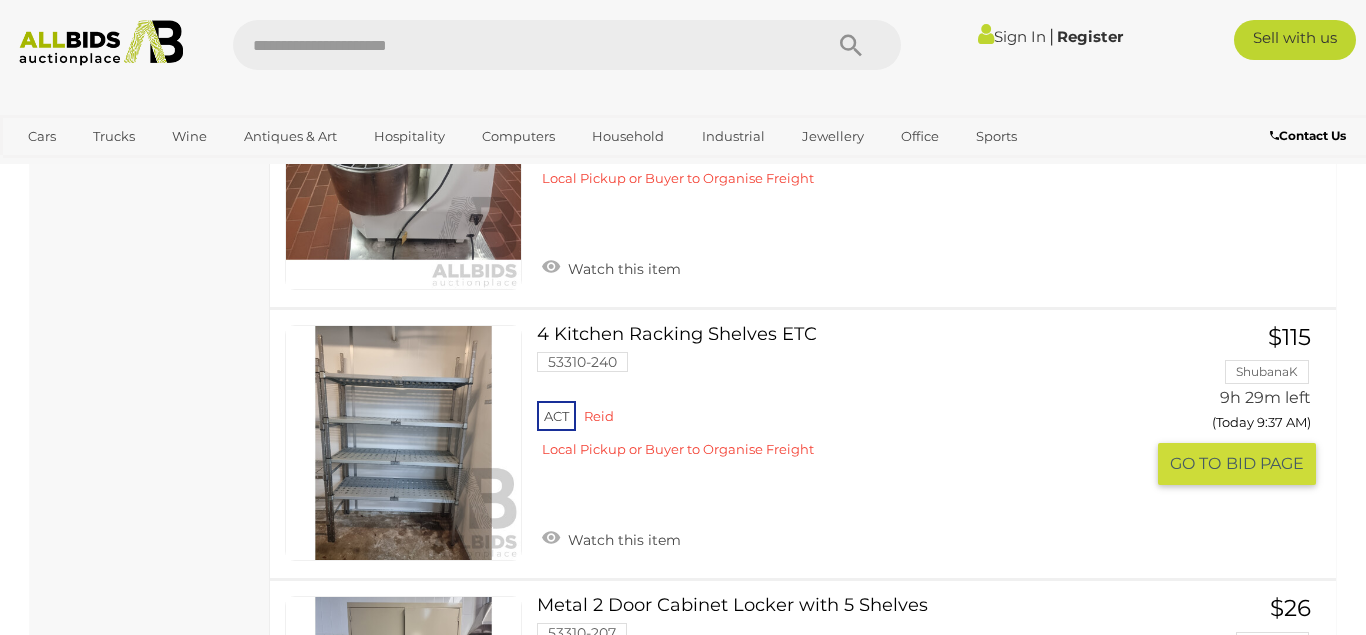 click at bounding box center [403, 443] 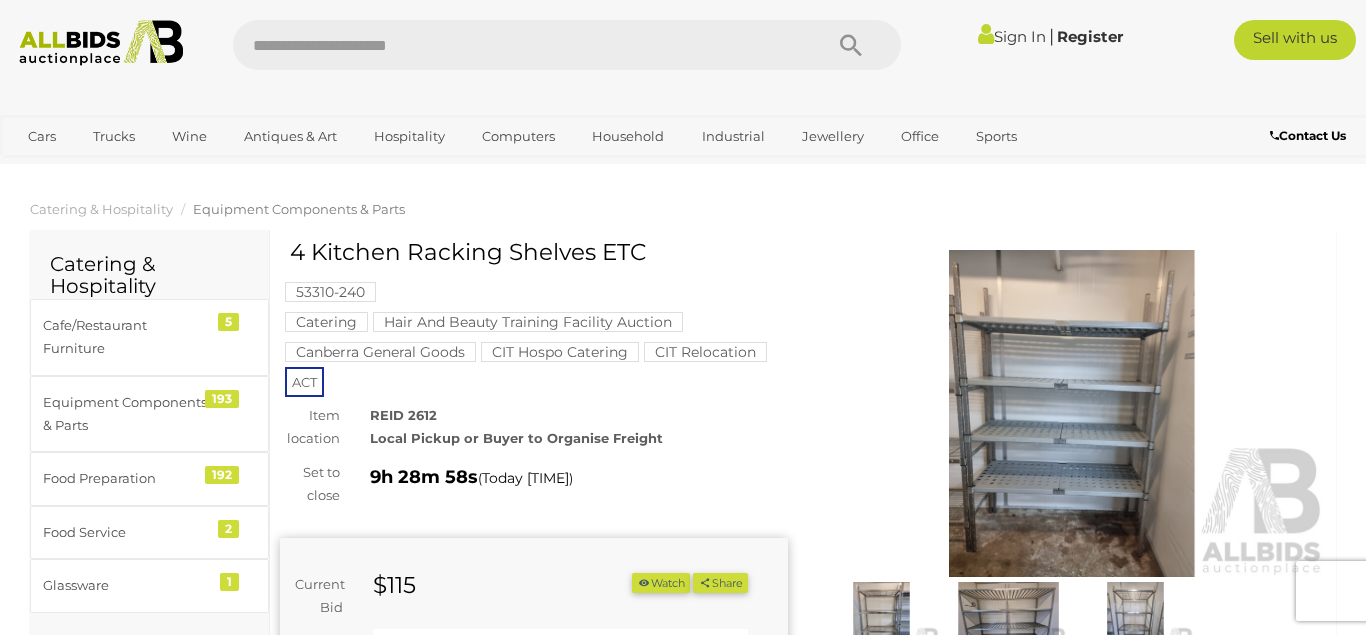 scroll, scrollTop: 51, scrollLeft: 0, axis: vertical 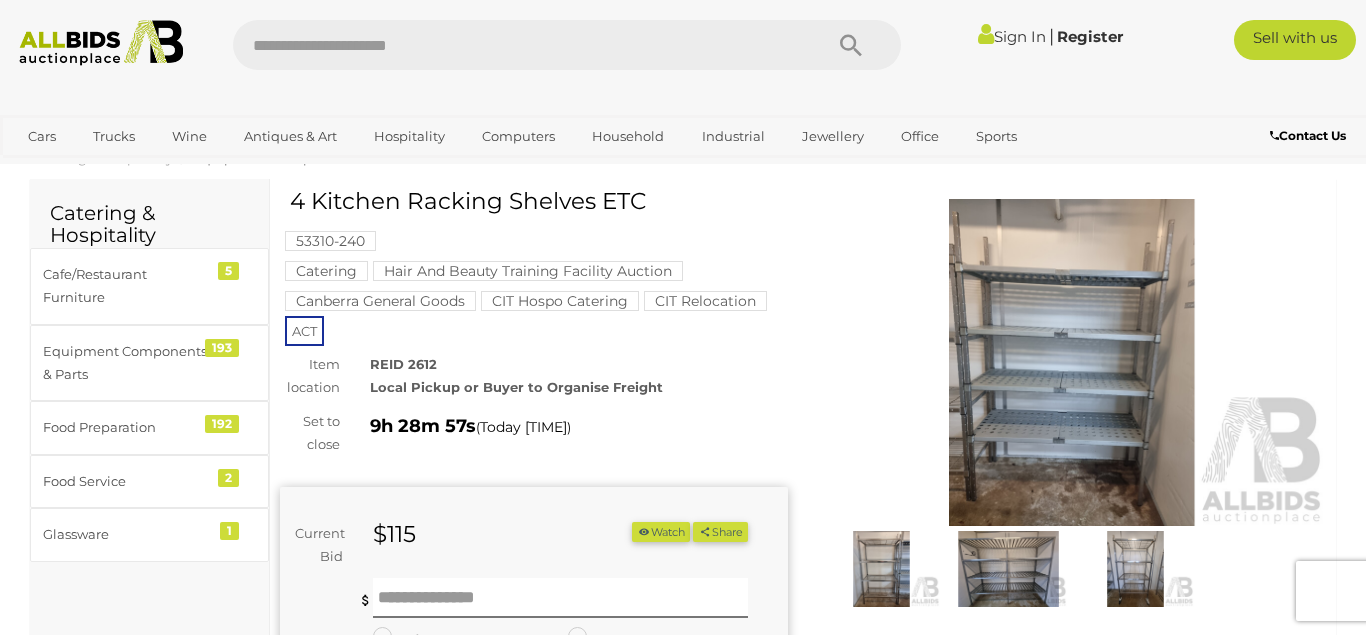 click at bounding box center [1072, 362] 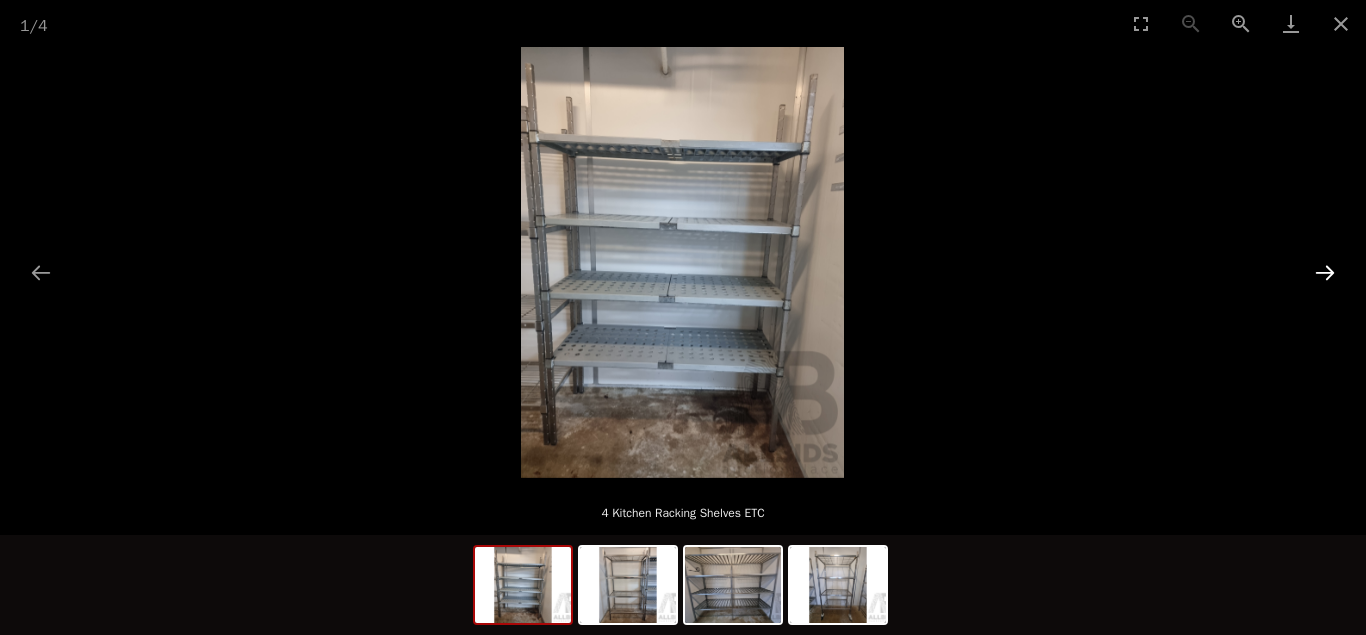 click at bounding box center (1325, 272) 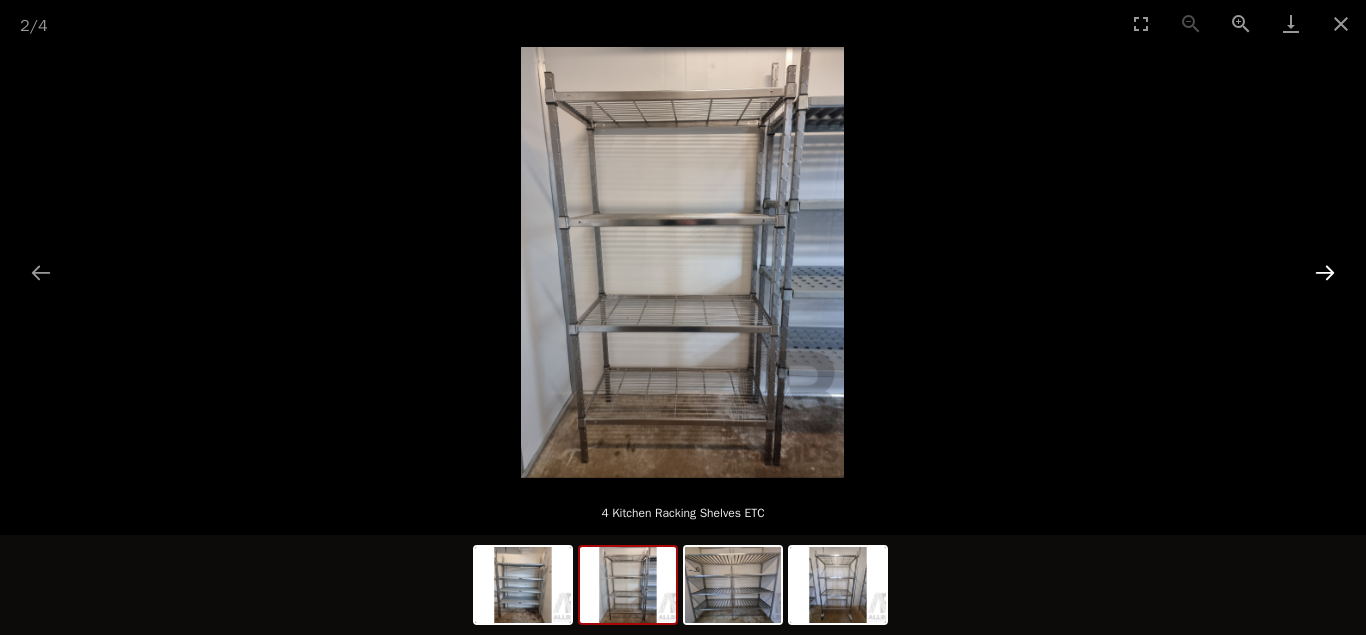 click at bounding box center (1325, 272) 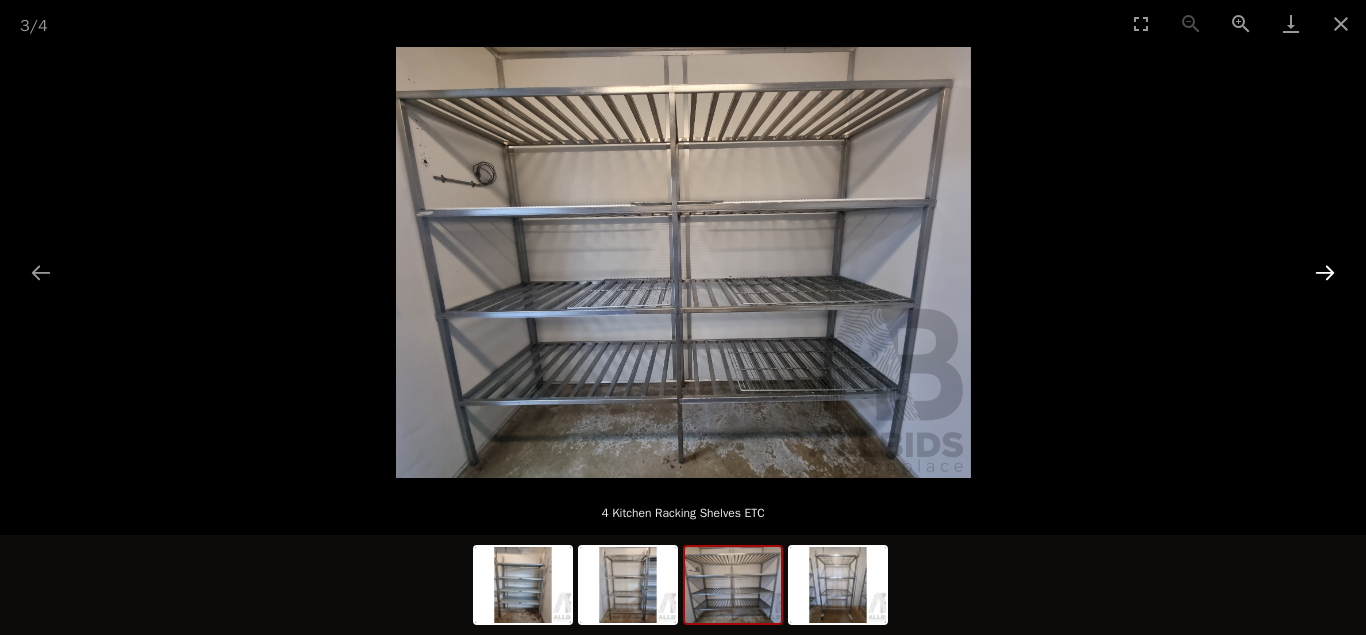 click at bounding box center (1325, 272) 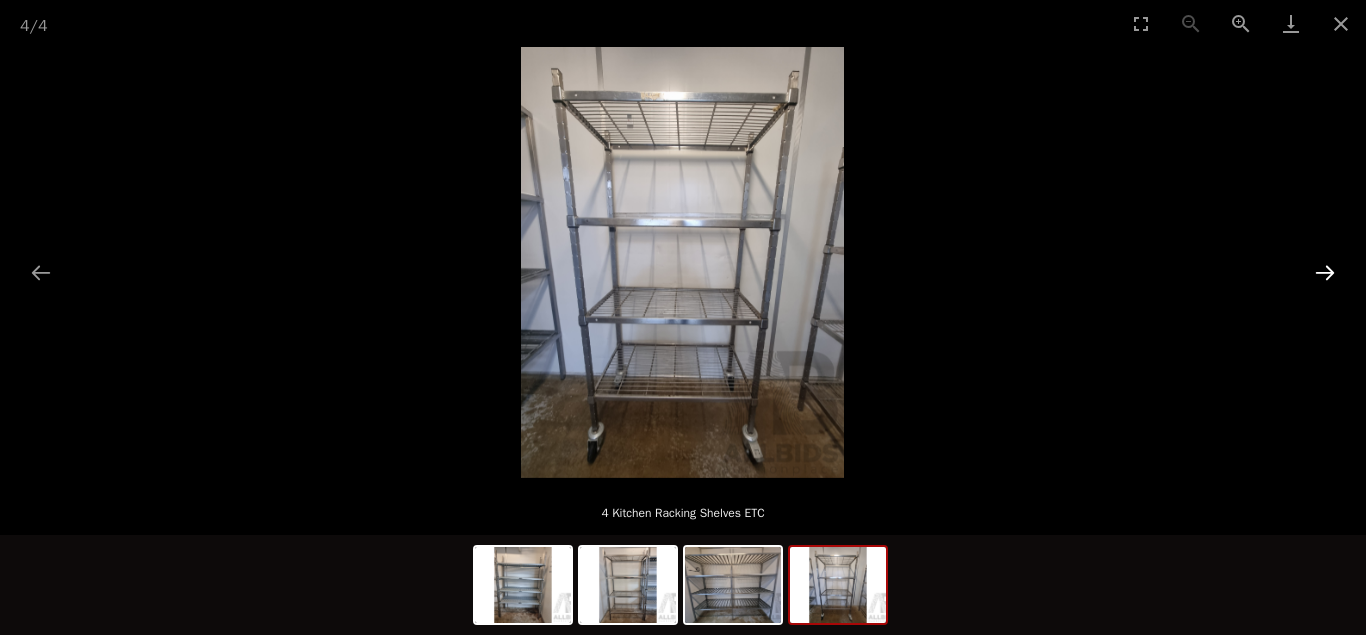 click at bounding box center (1325, 272) 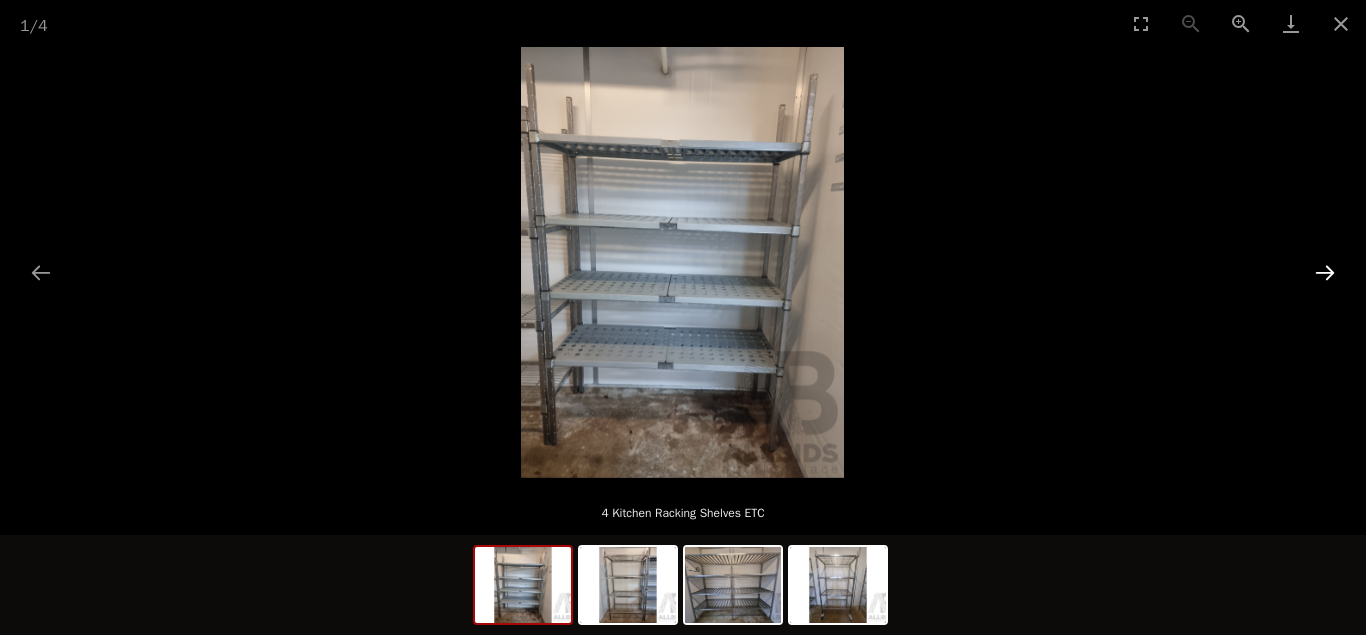click at bounding box center (1325, 272) 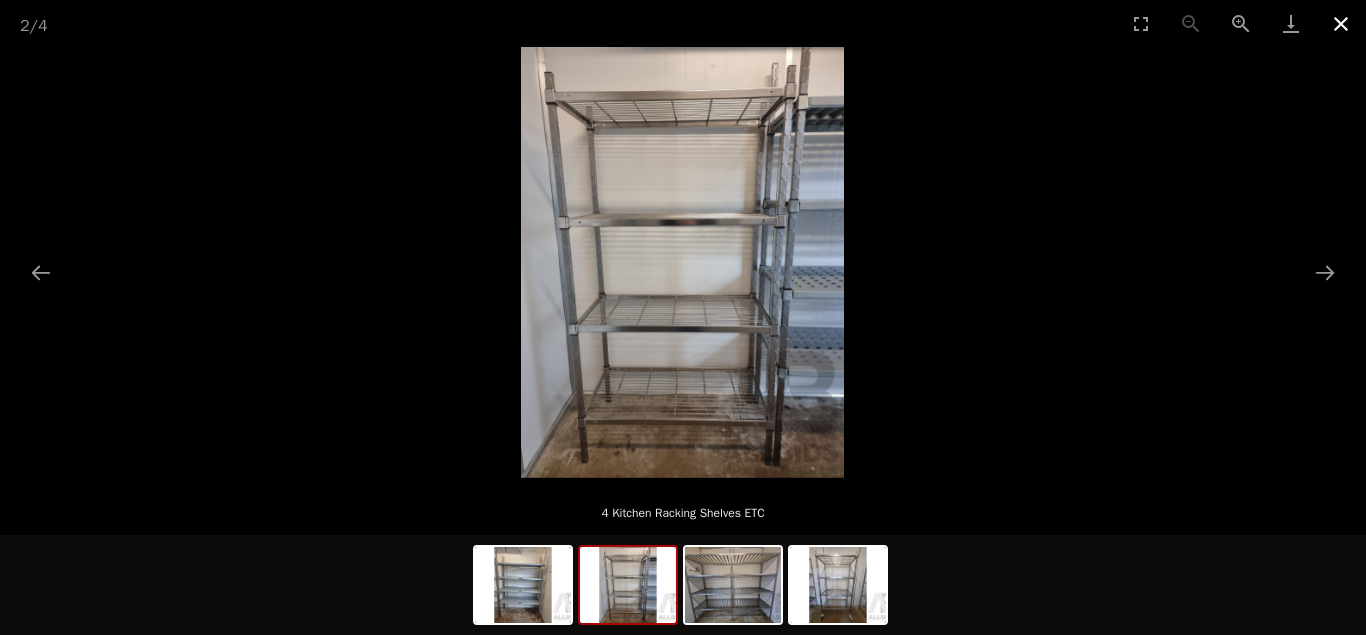 click at bounding box center [1341, 23] 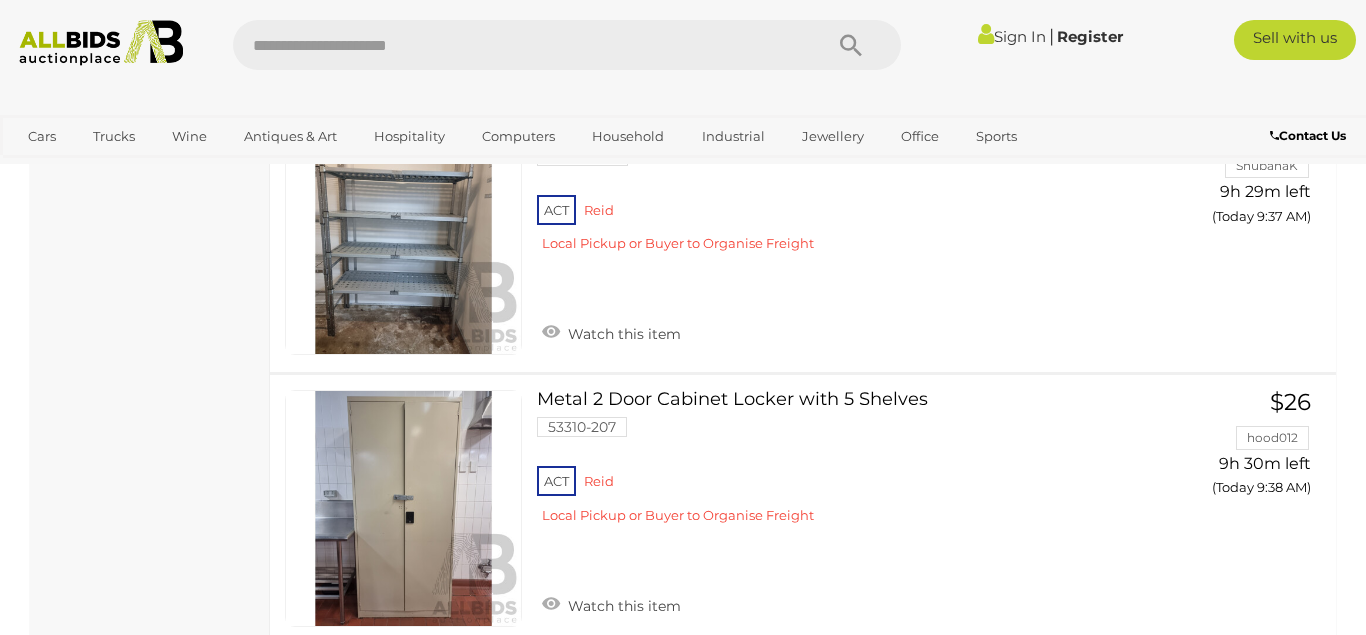 scroll, scrollTop: 5131, scrollLeft: 0, axis: vertical 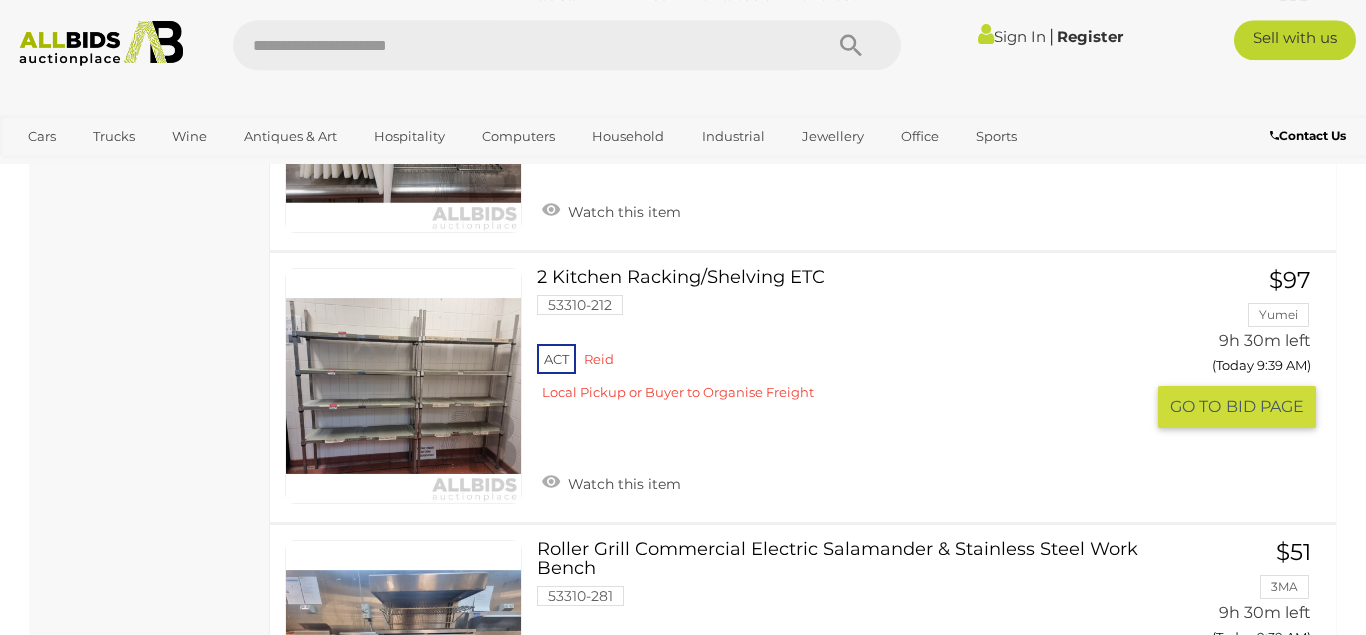 click at bounding box center (403, 386) 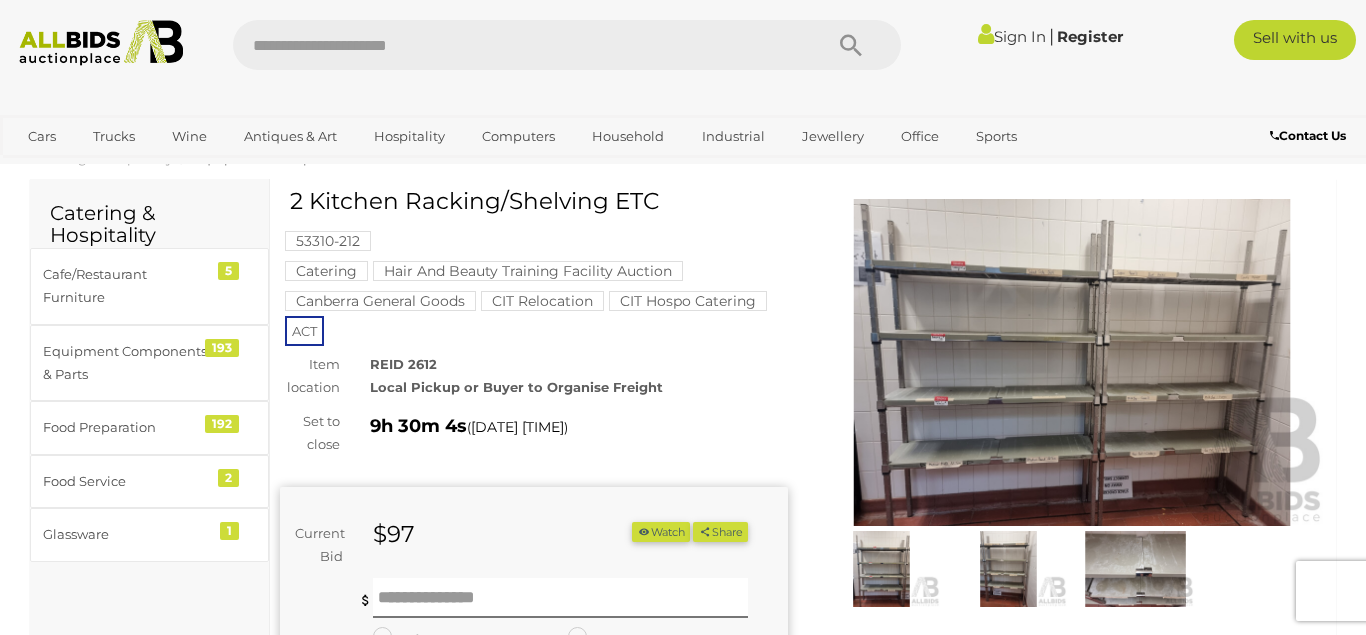 scroll, scrollTop: 102, scrollLeft: 0, axis: vertical 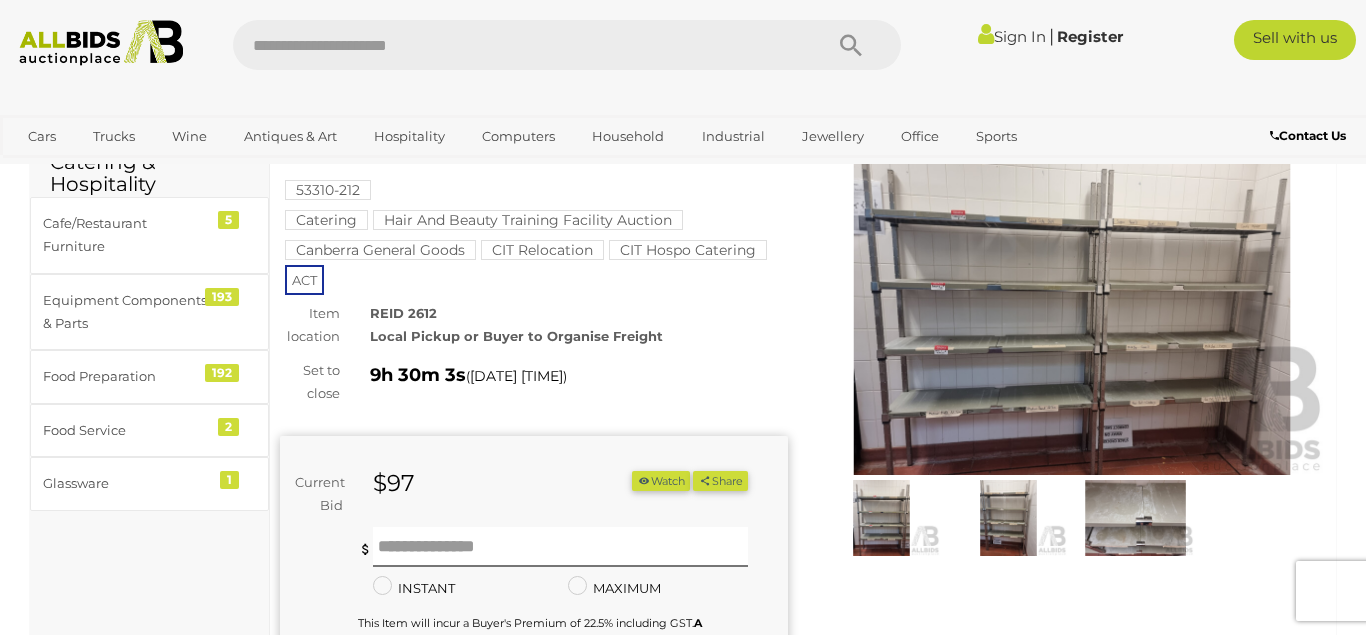 click at bounding box center (1072, 311) 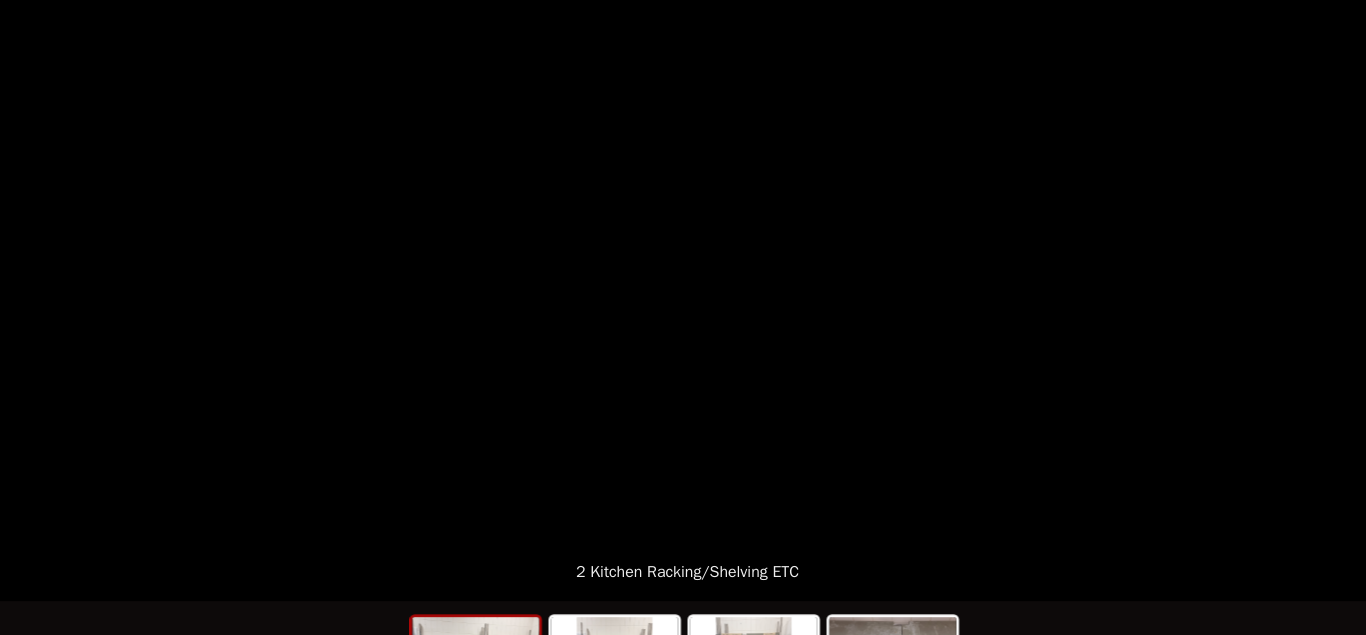 scroll, scrollTop: 0, scrollLeft: 0, axis: both 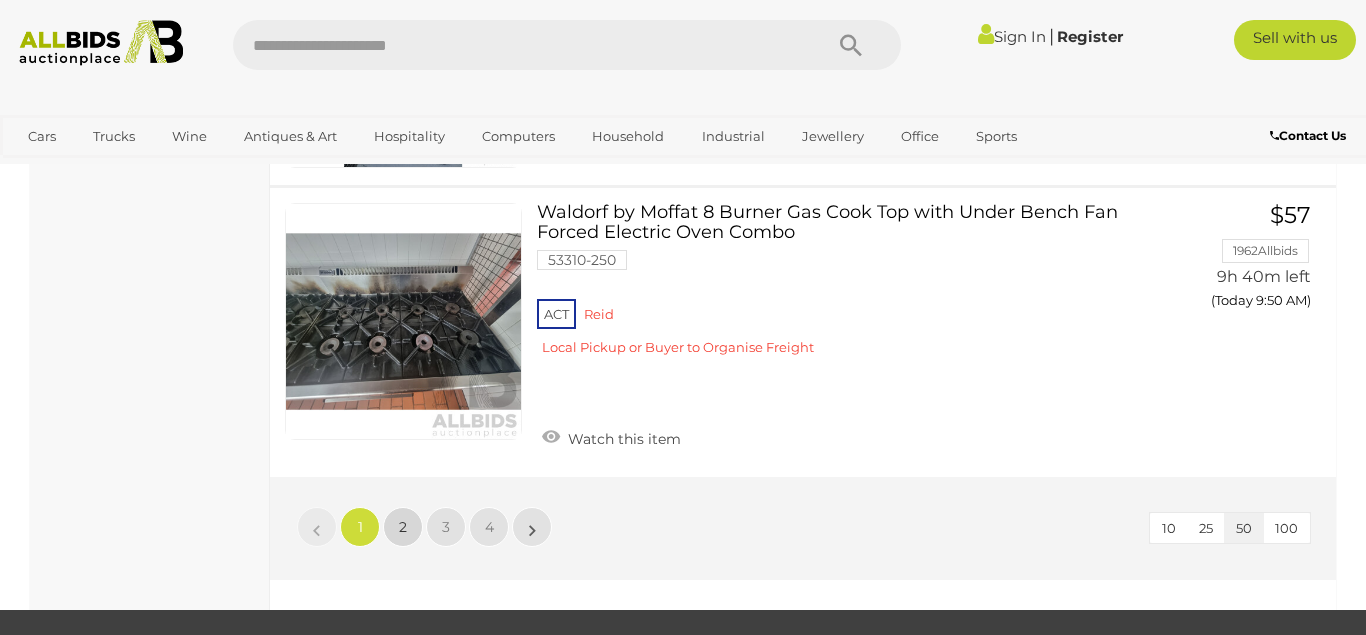 click on "2" at bounding box center [360, 527] 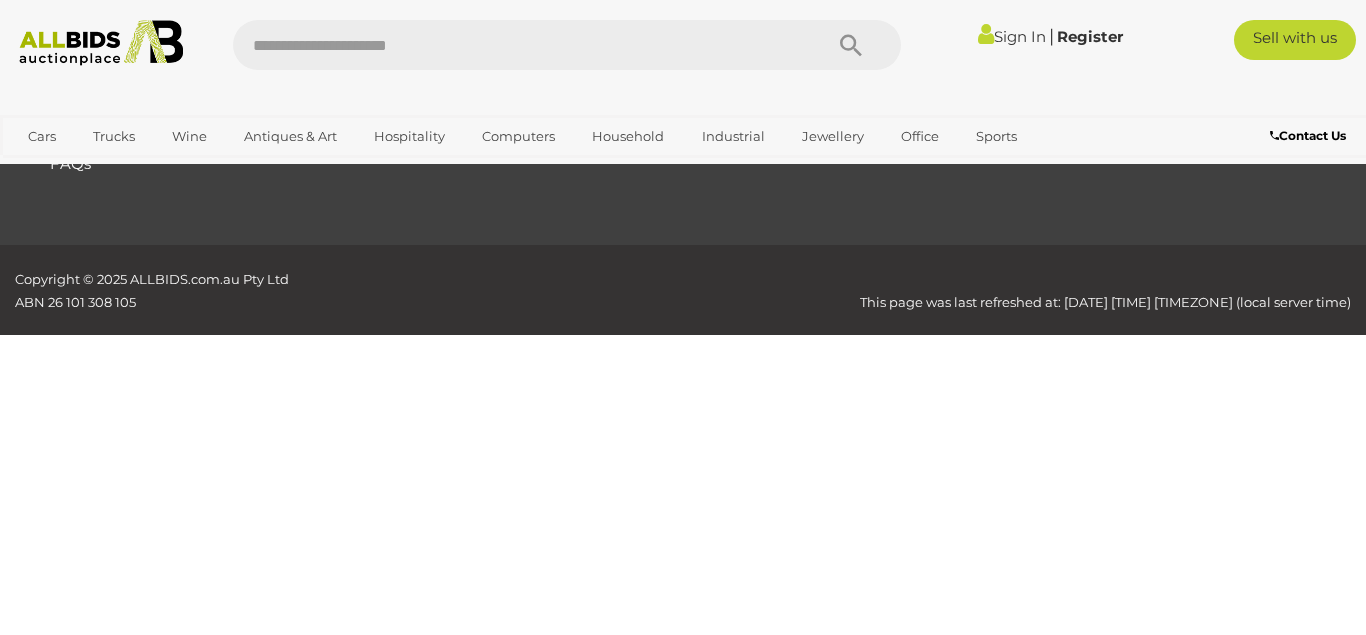 scroll, scrollTop: 102, scrollLeft: 0, axis: vertical 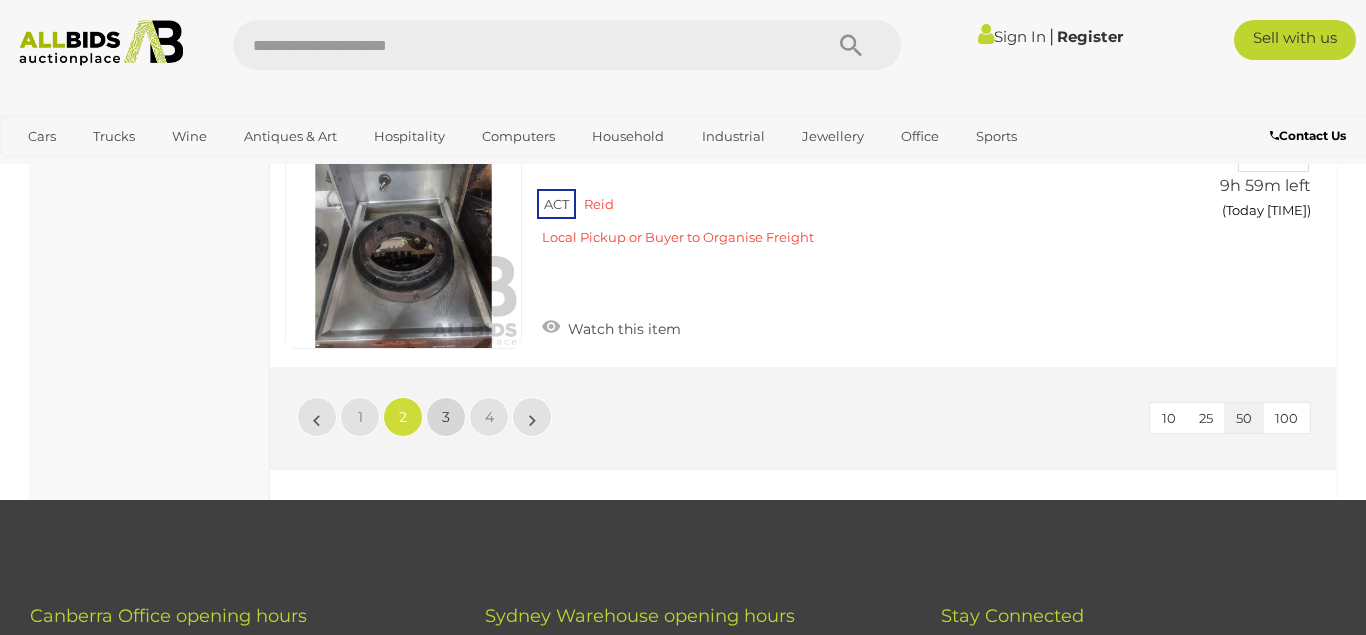 click on "3" at bounding box center [360, 417] 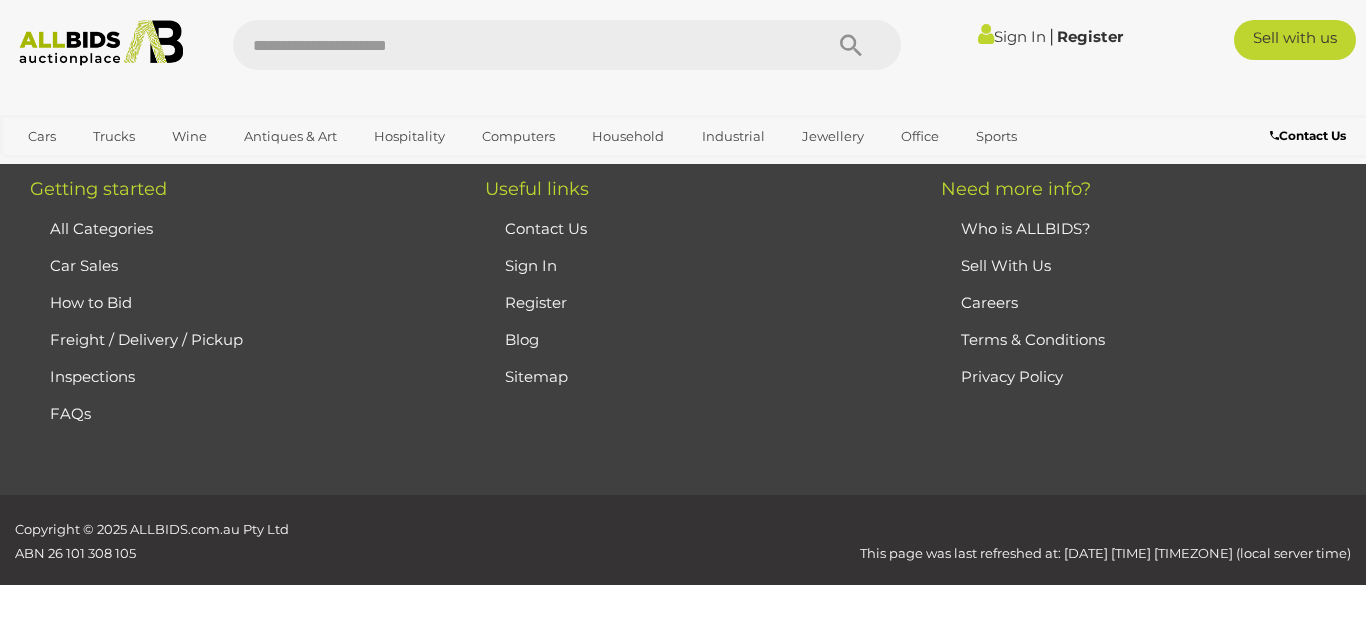 scroll, scrollTop: 102, scrollLeft: 0, axis: vertical 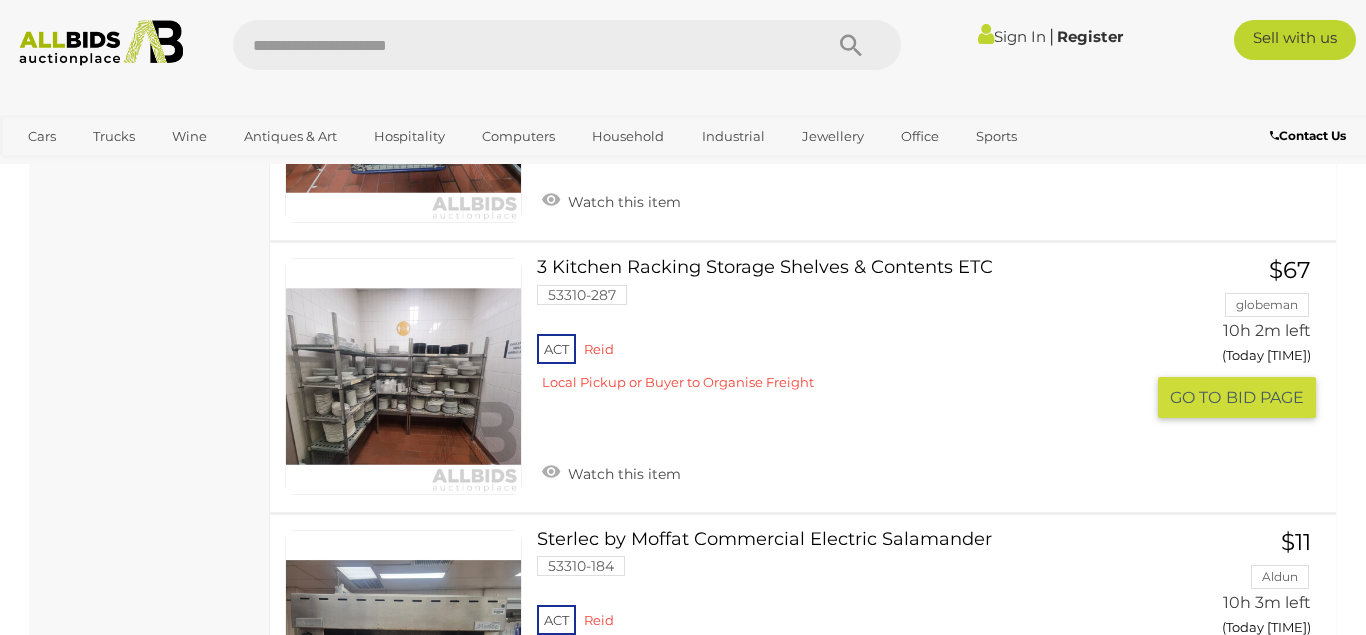 click at bounding box center [403, 376] 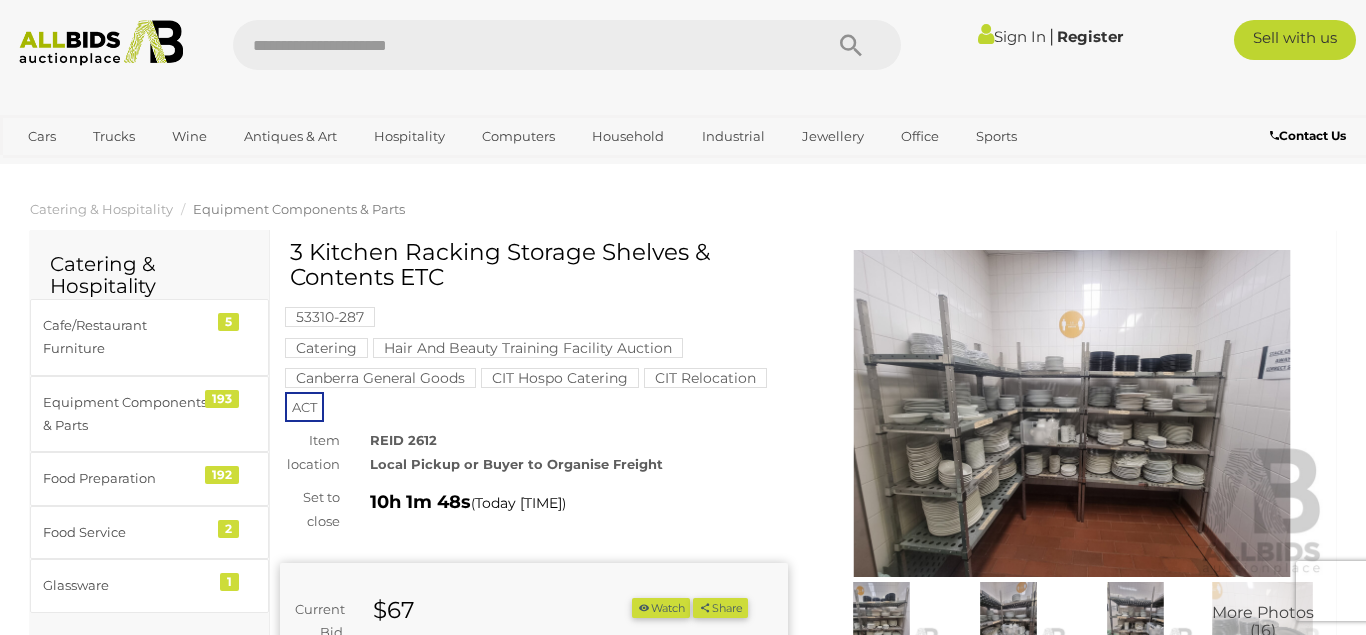 scroll, scrollTop: 0, scrollLeft: 0, axis: both 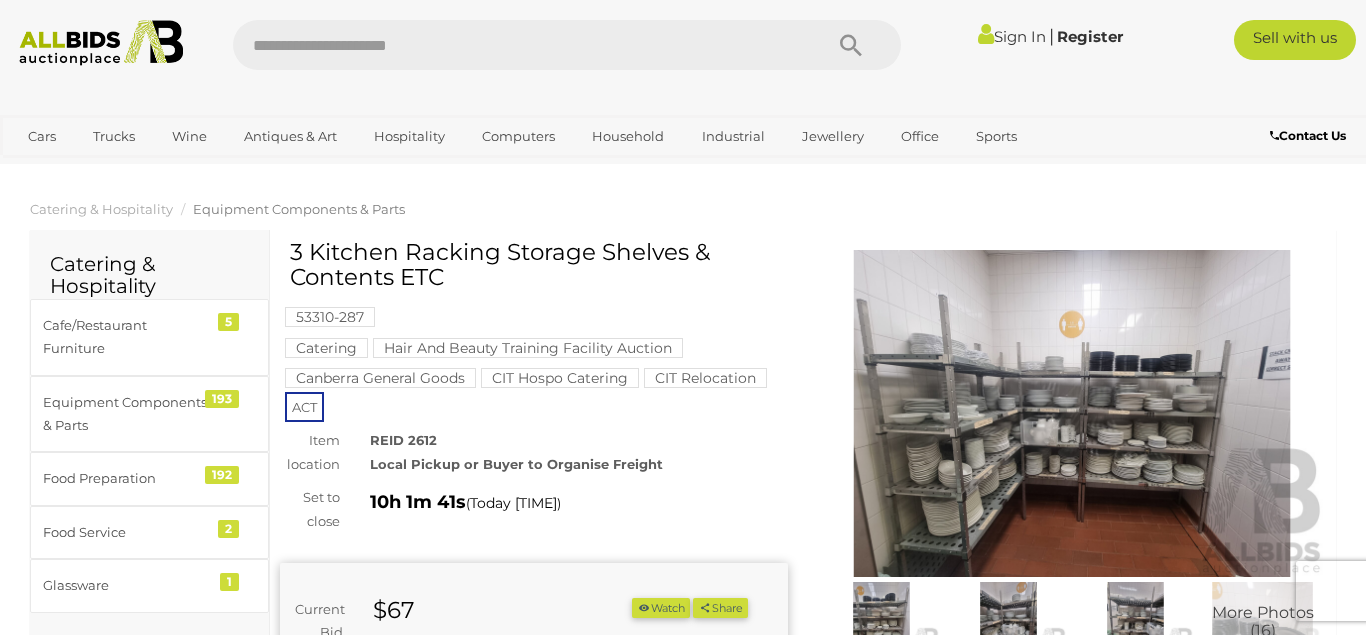 click at bounding box center (1072, 413) 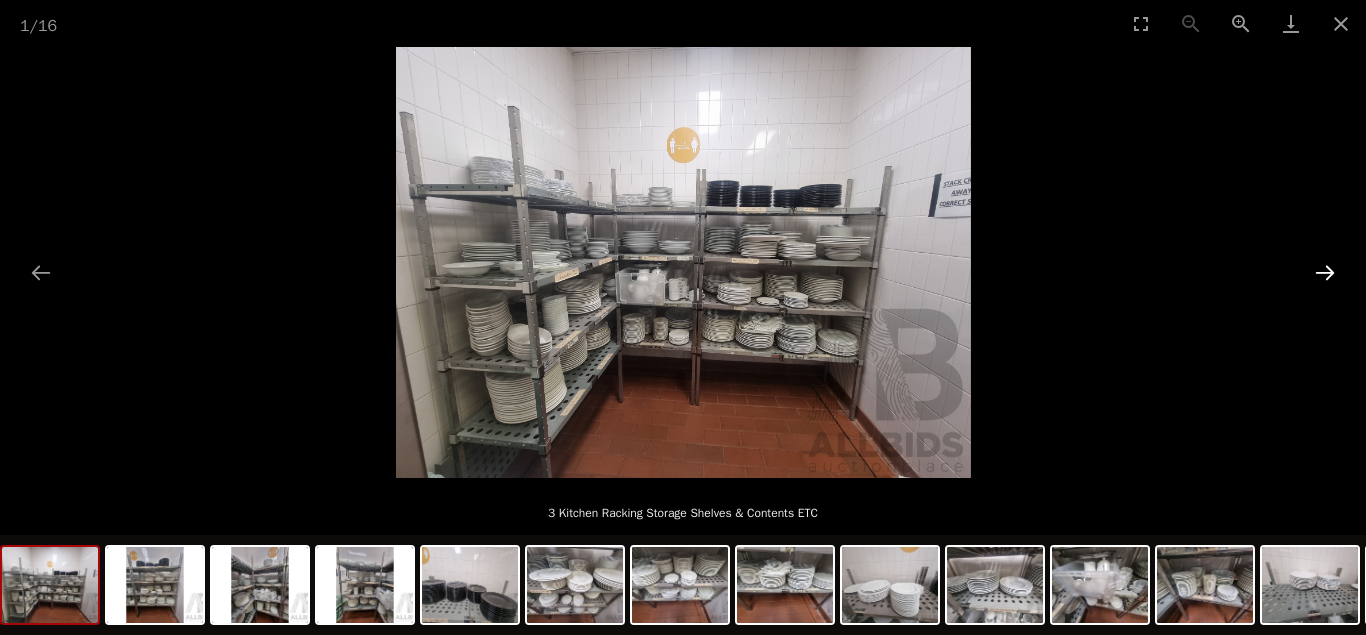 click at bounding box center [1325, 272] 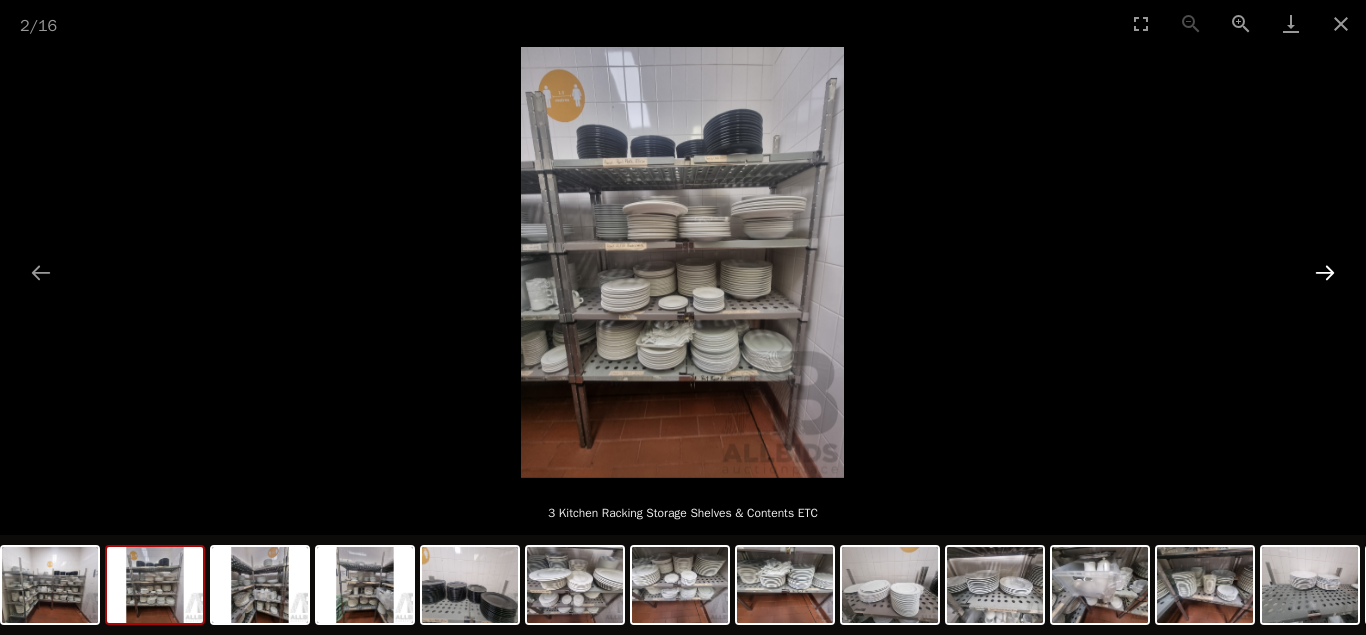 click at bounding box center [1325, 272] 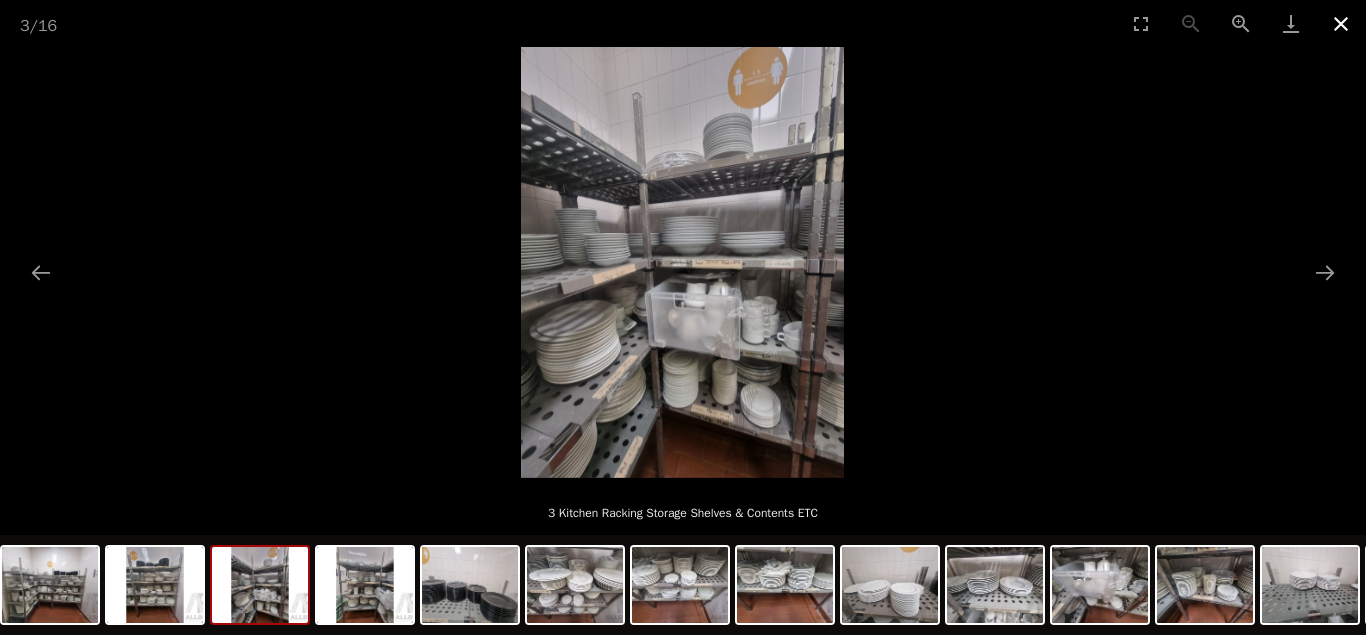 click at bounding box center (1341, 23) 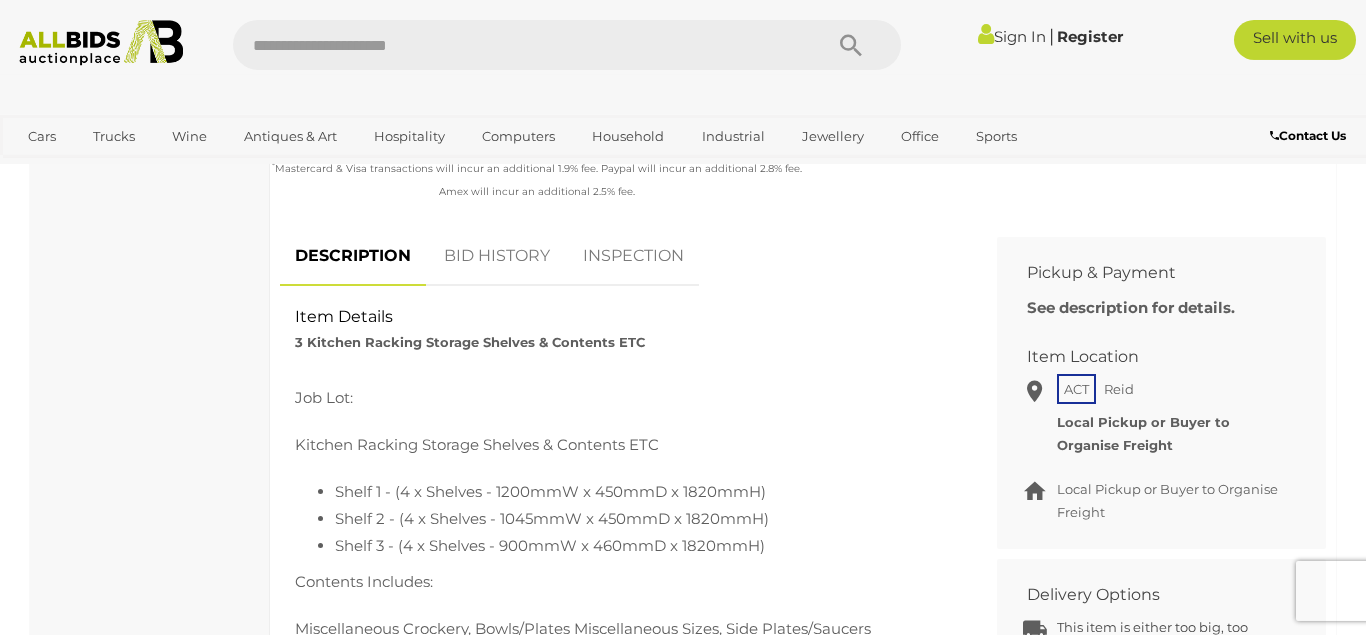 scroll, scrollTop: 816, scrollLeft: 0, axis: vertical 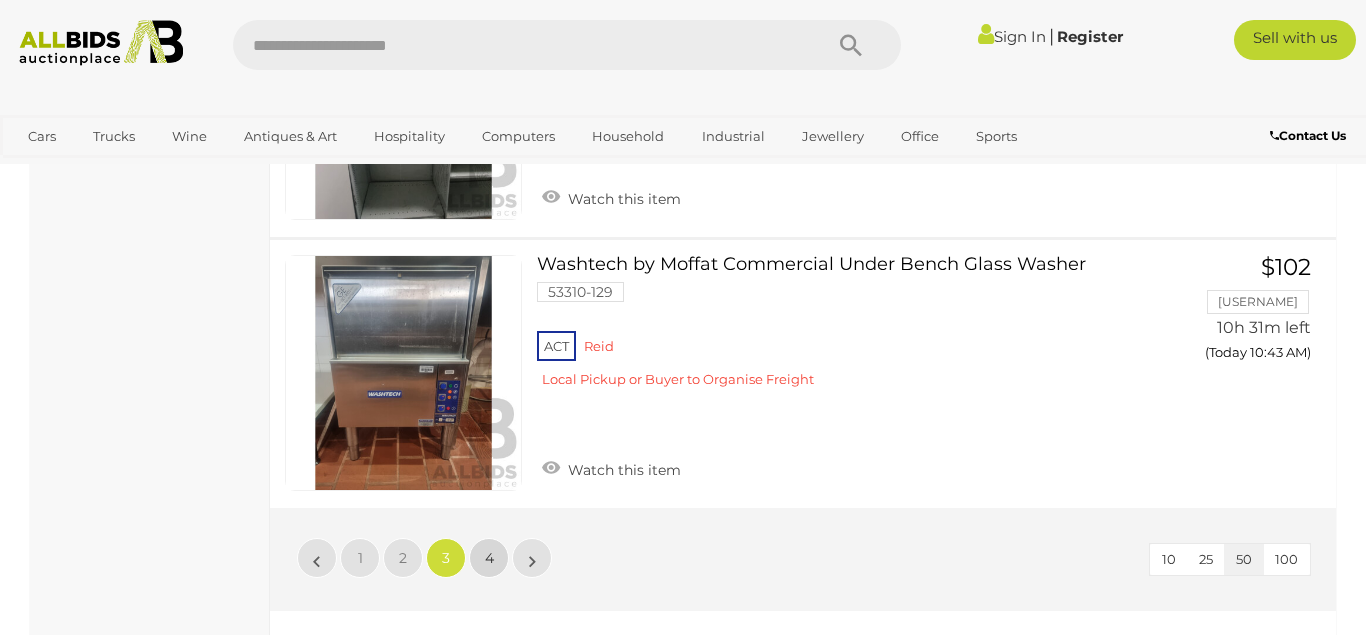 click on "4" at bounding box center [360, 558] 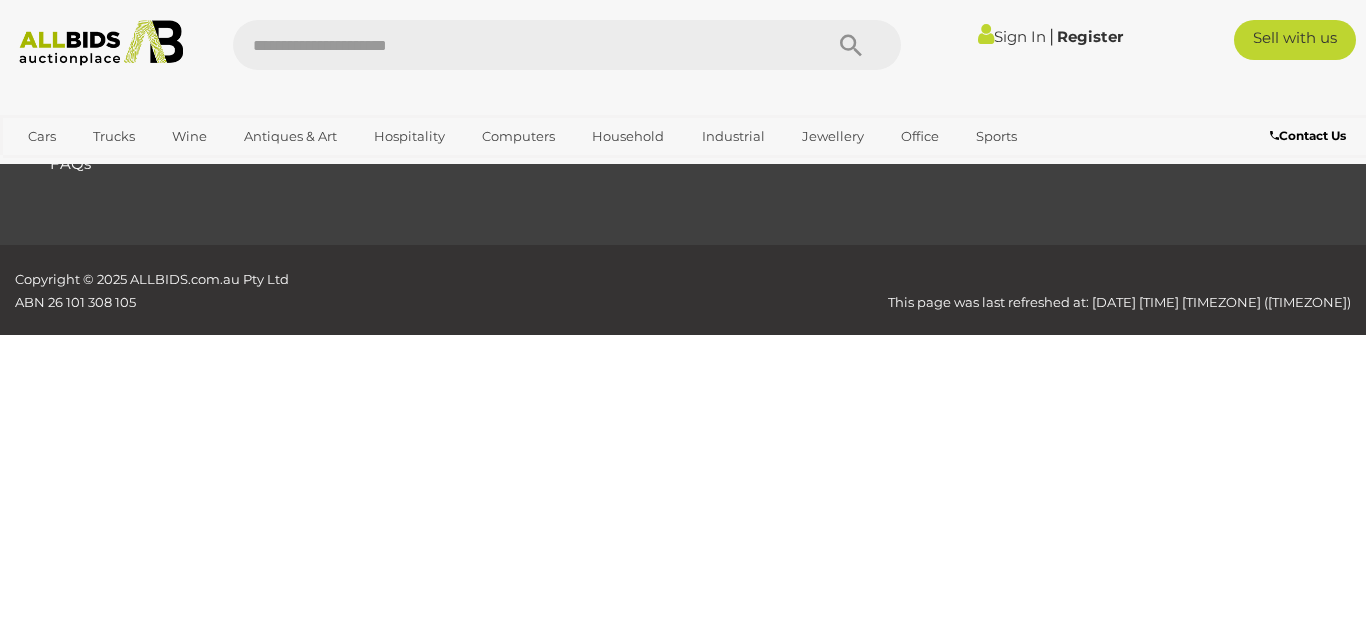 scroll, scrollTop: 102, scrollLeft: 0, axis: vertical 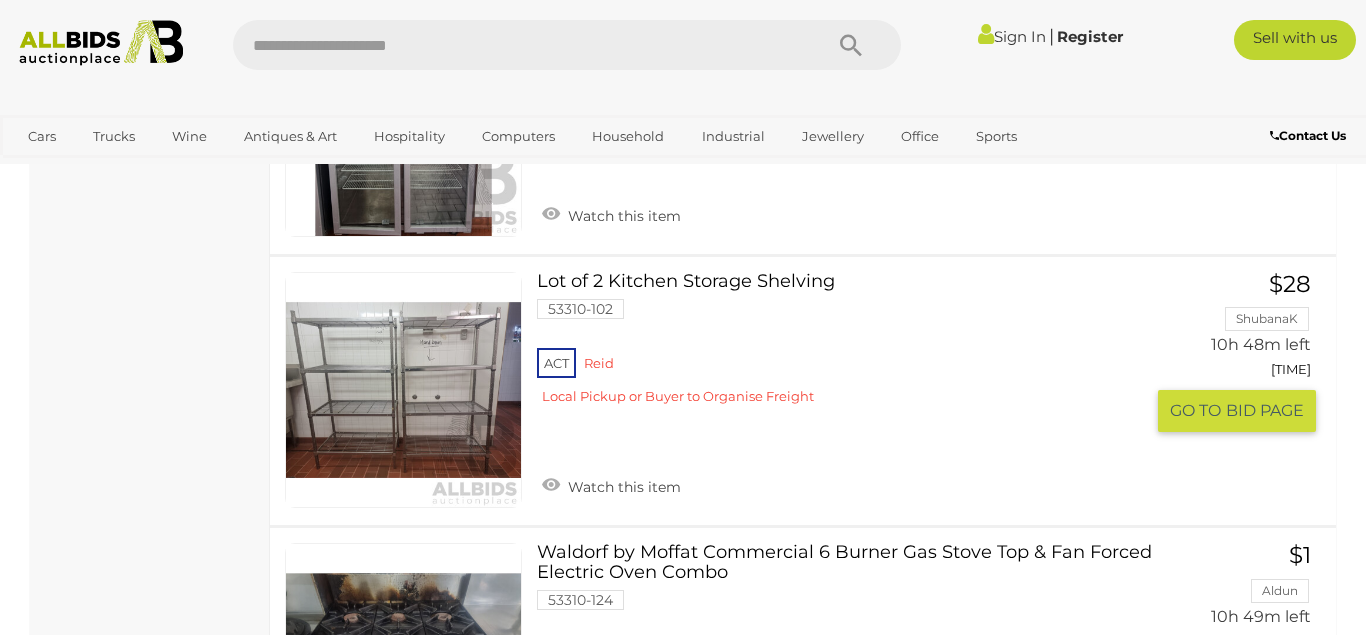 click at bounding box center [403, 390] 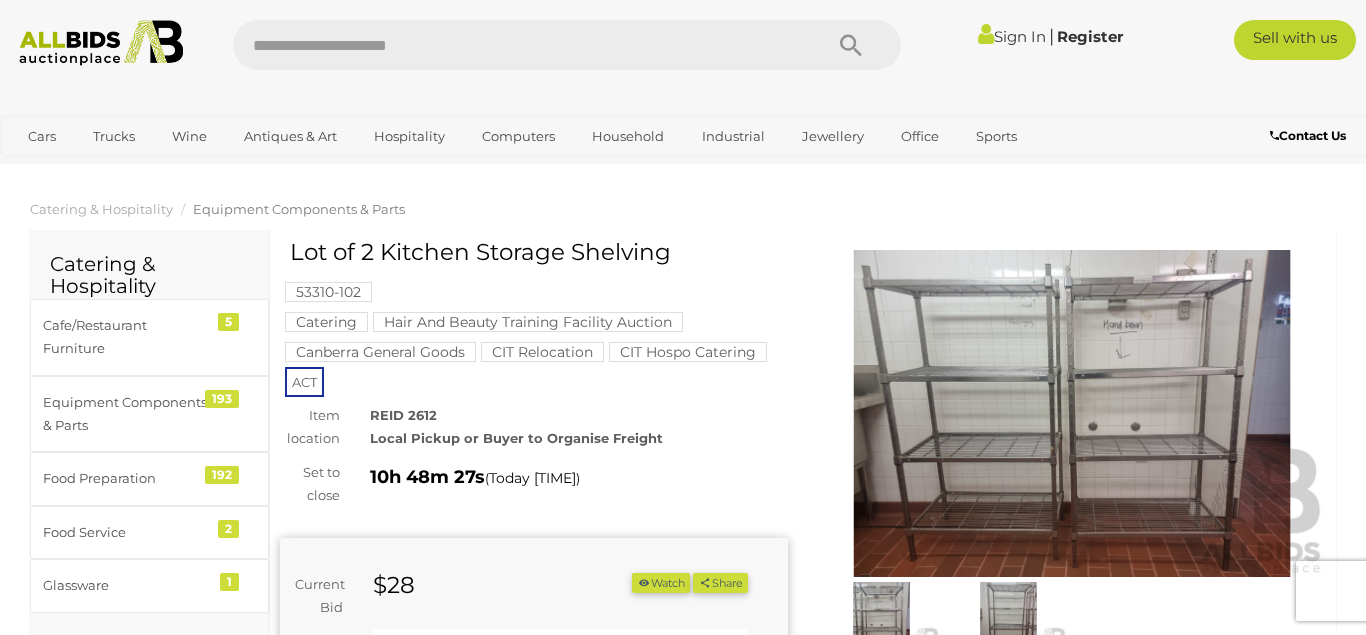 scroll, scrollTop: 0, scrollLeft: 0, axis: both 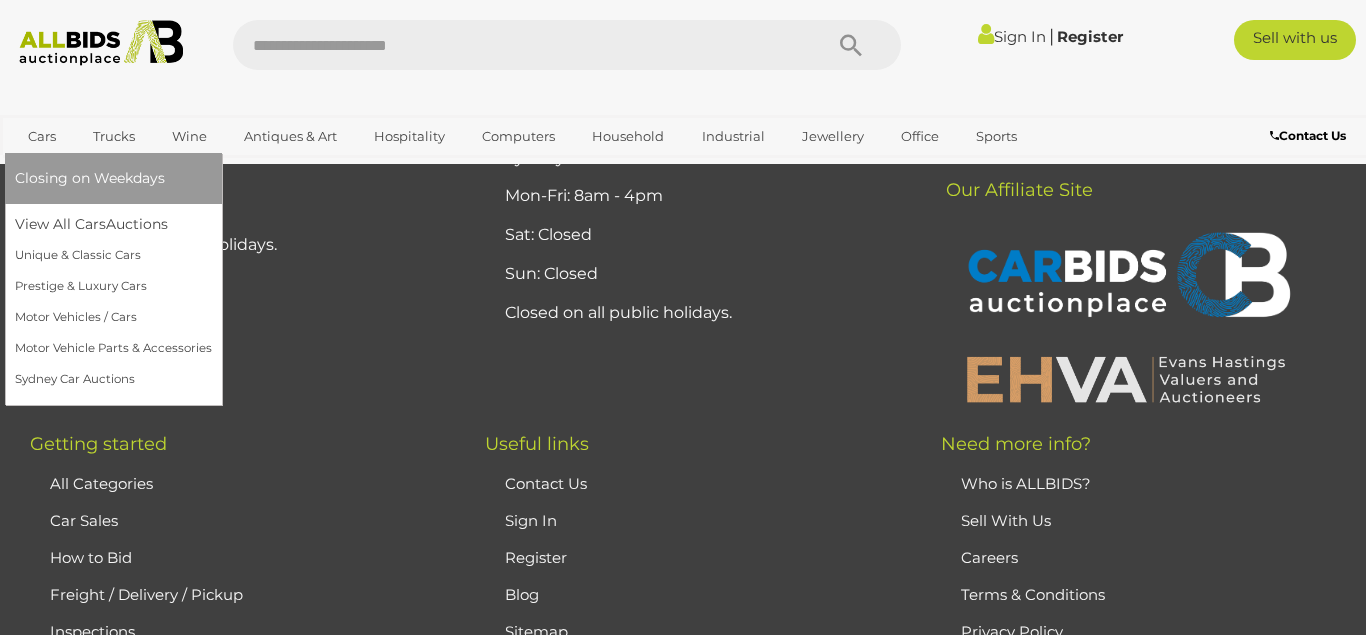 click on "Closing on Weekdays" at bounding box center [90, 178] 